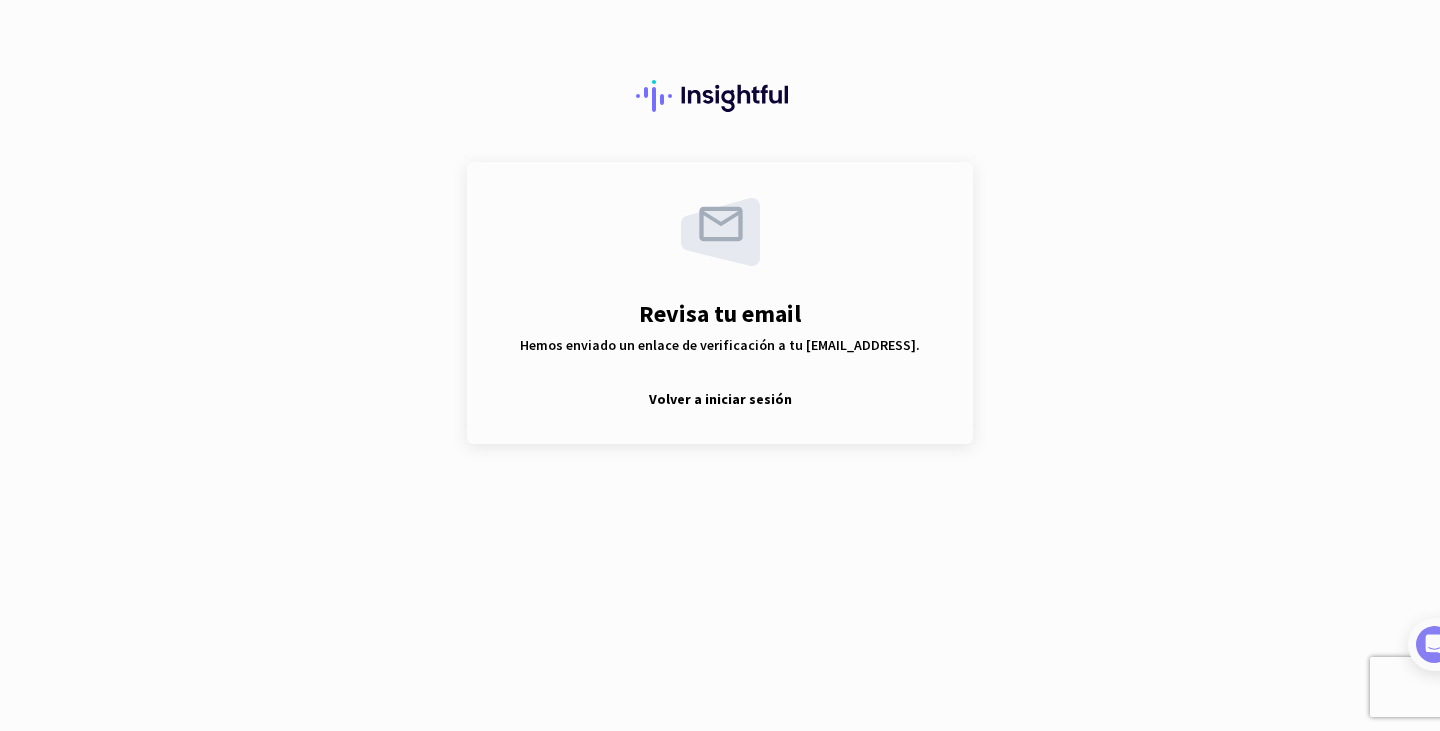 scroll, scrollTop: 0, scrollLeft: 0, axis: both 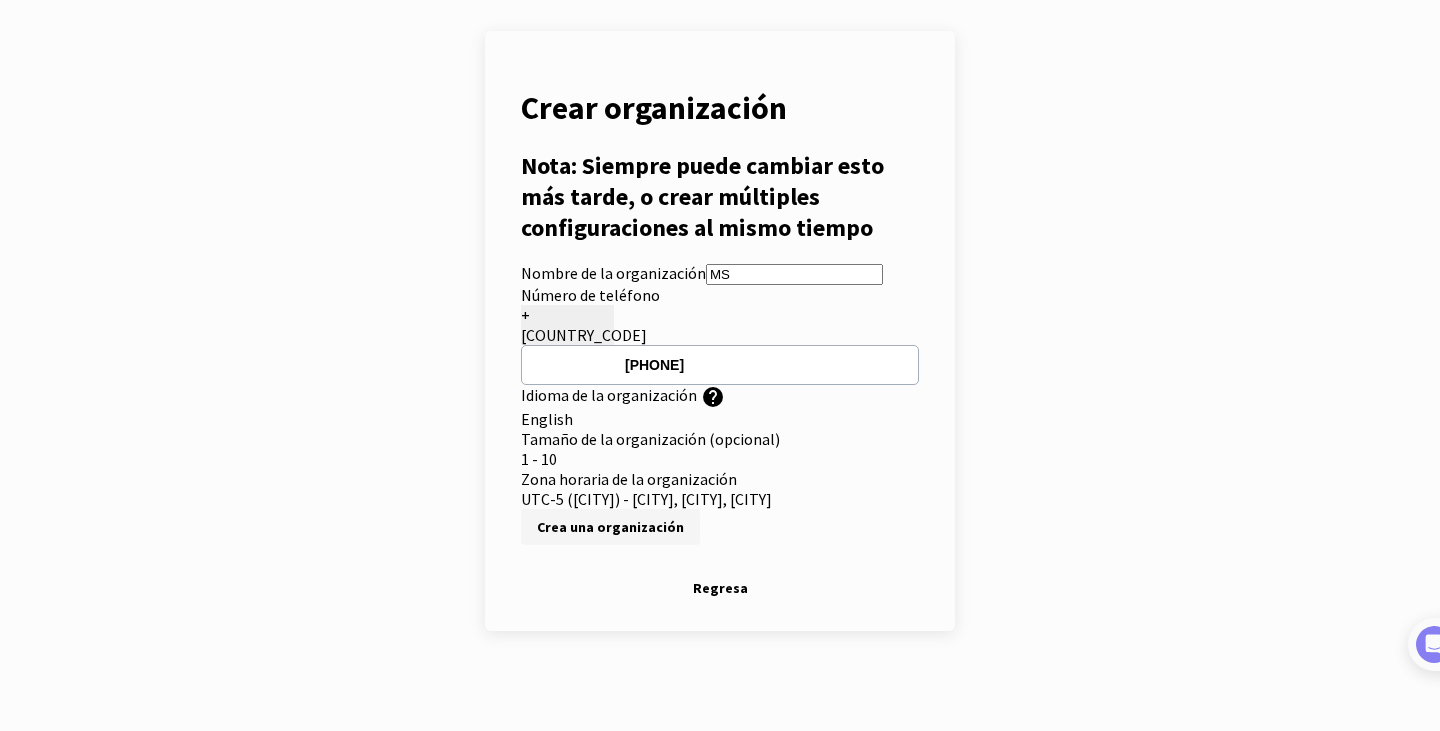 click at bounding box center [610, 527] 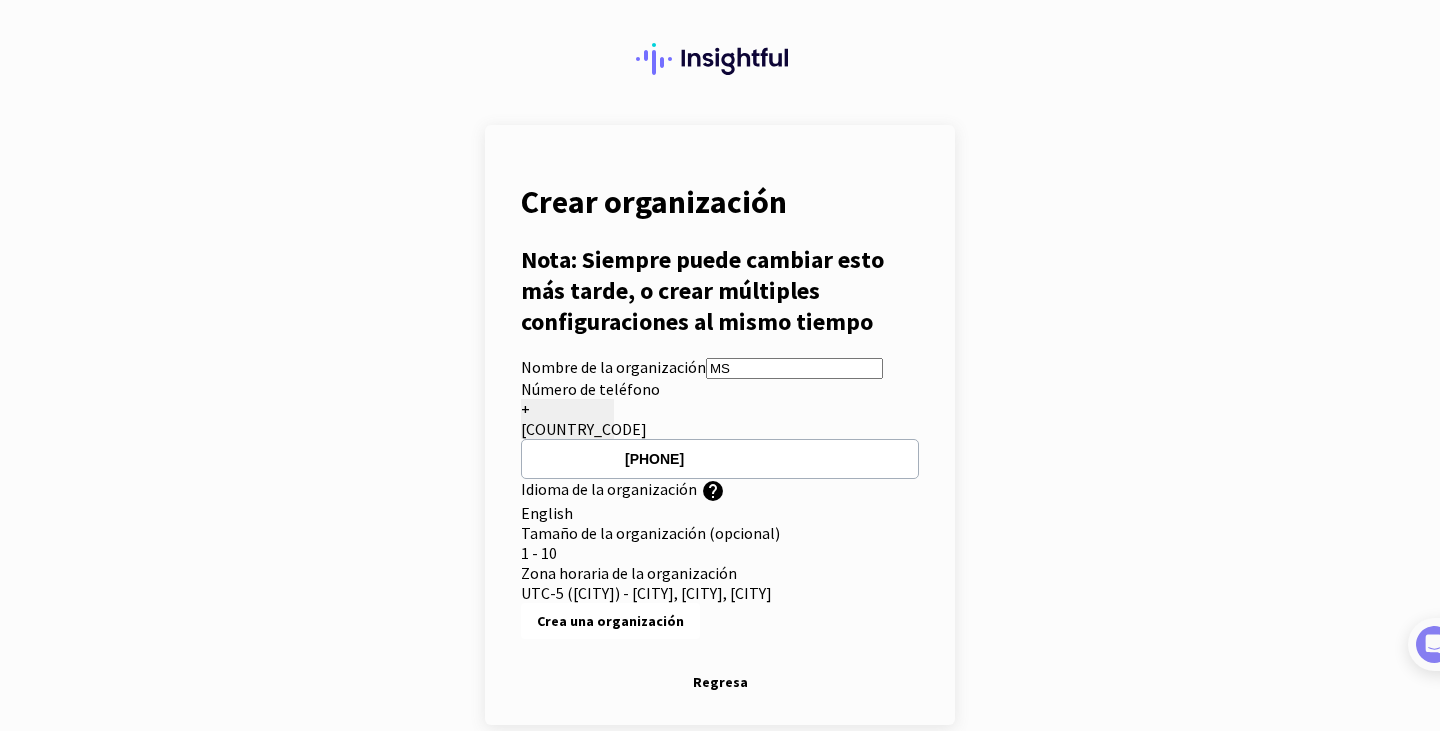 scroll, scrollTop: 237, scrollLeft: 0, axis: vertical 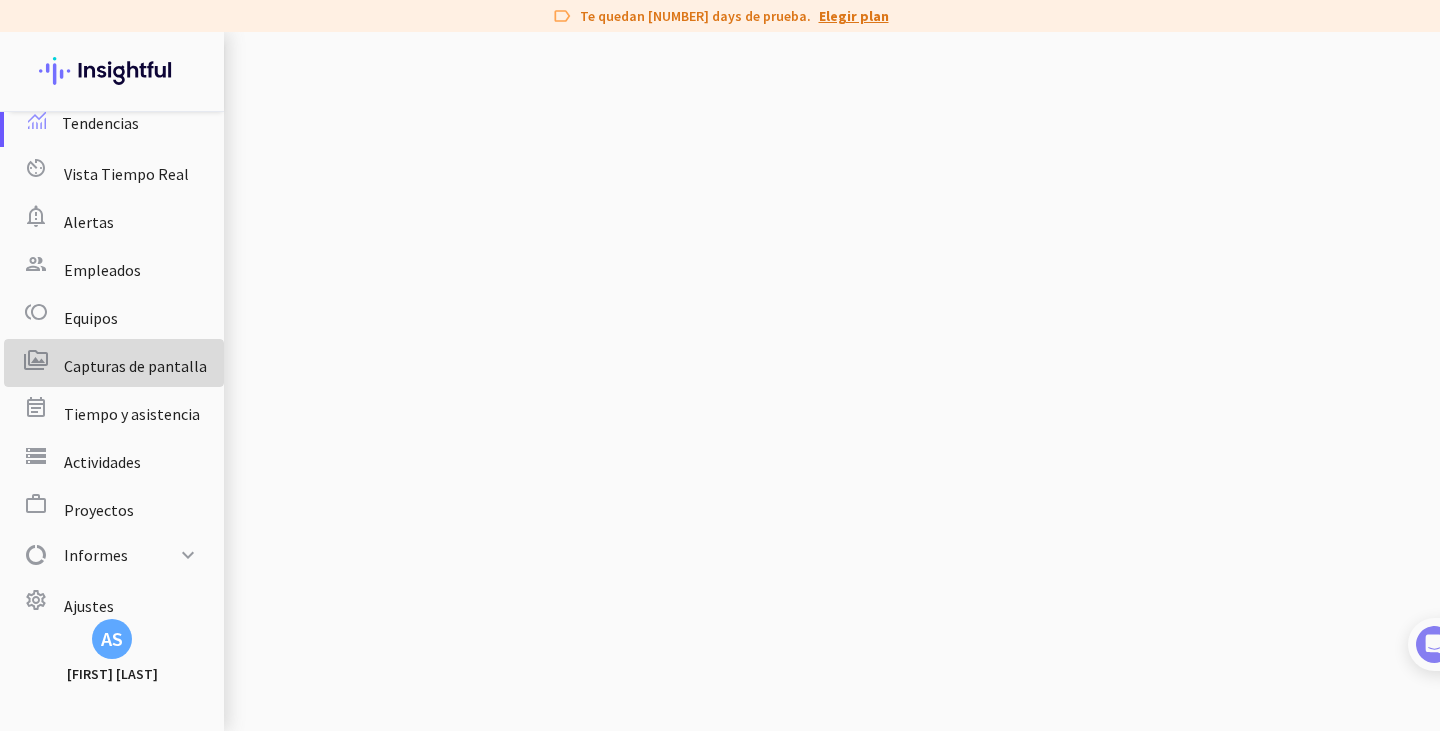 click on "perm_media  Capturas de pantalla" at bounding box center (114, 363) 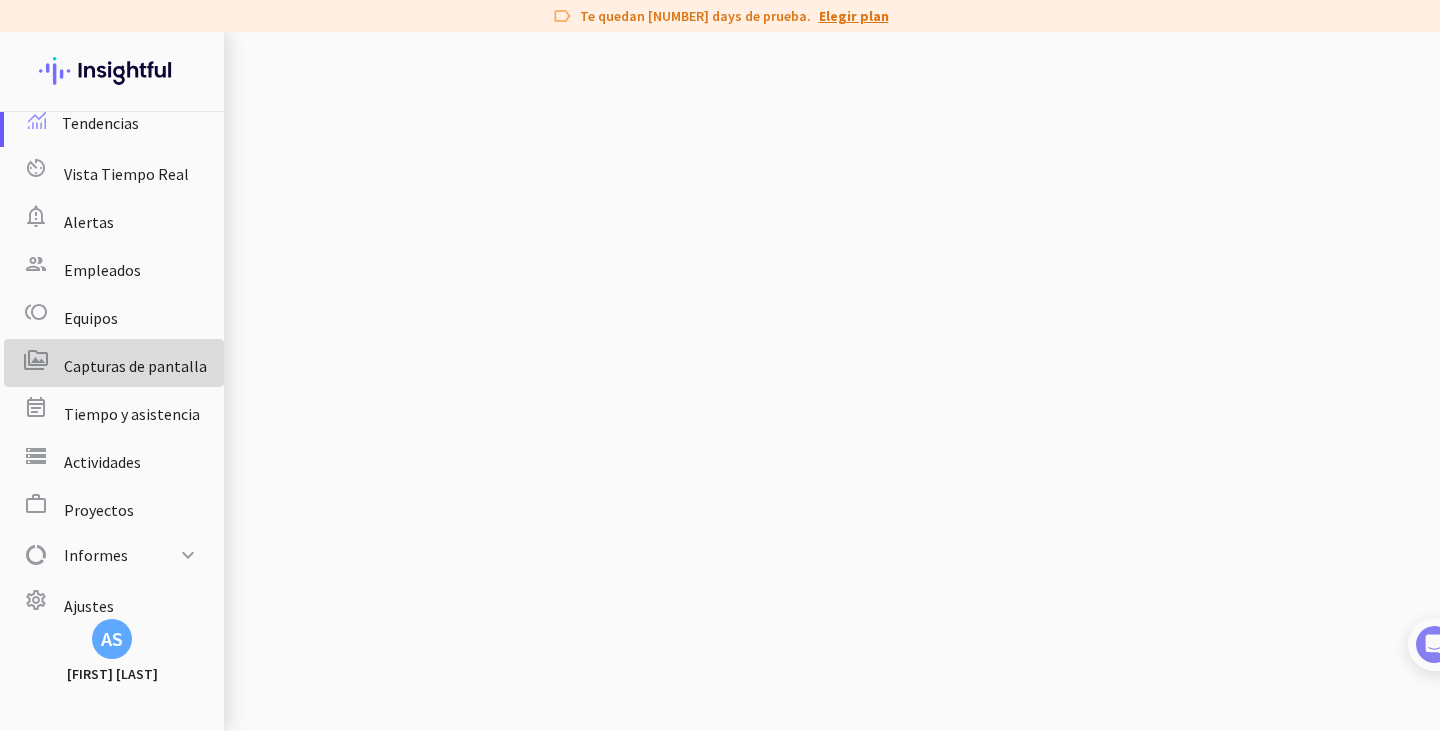 scroll, scrollTop: 0, scrollLeft: 0, axis: both 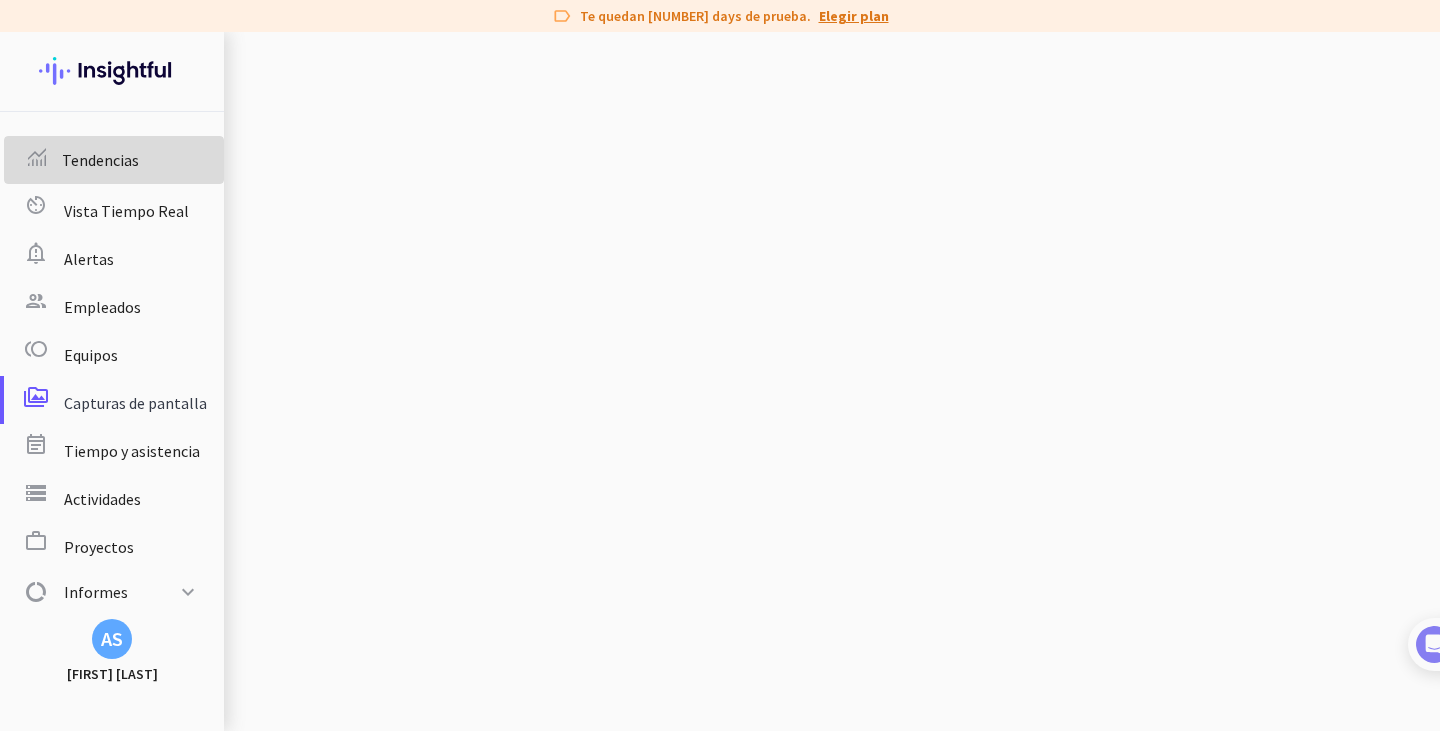 click on "Tendencias" at bounding box center [114, 160] 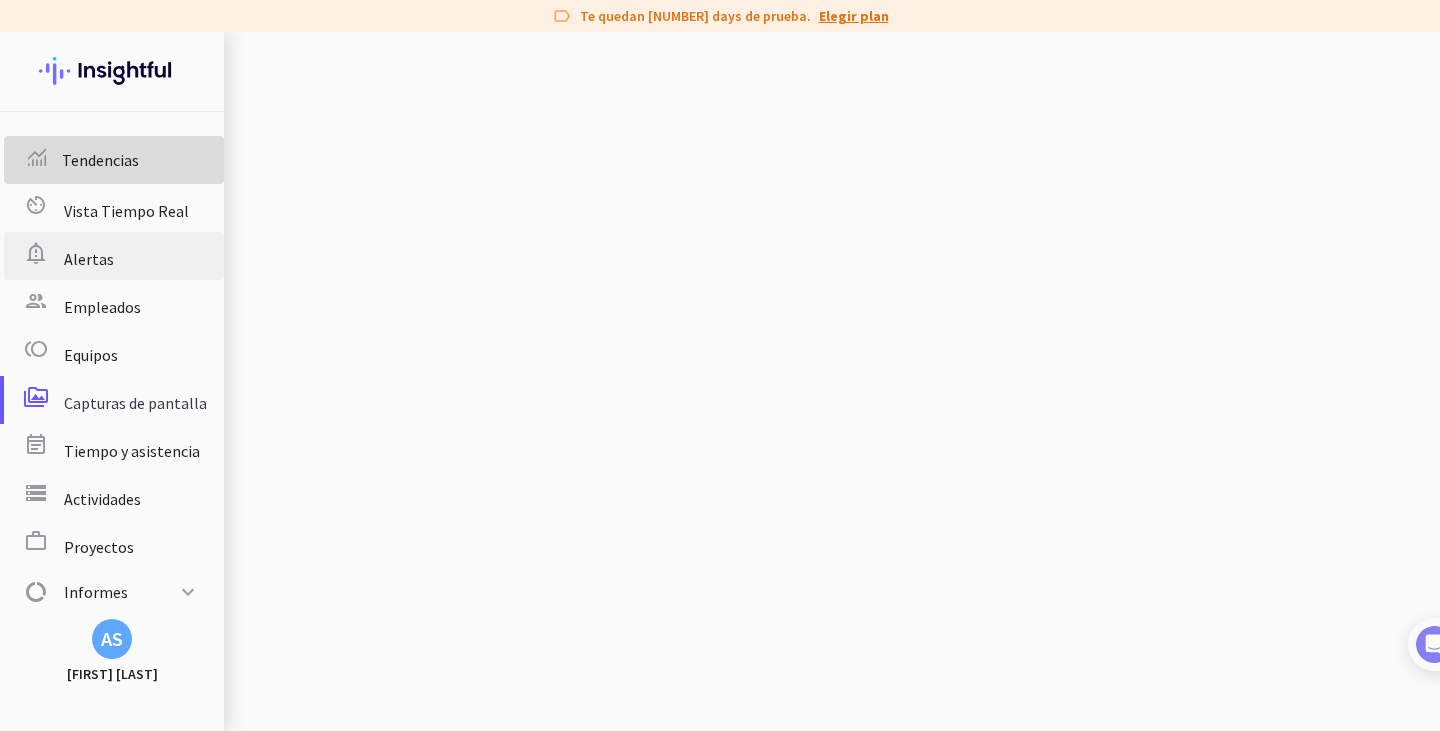 scroll, scrollTop: 32, scrollLeft: 0, axis: vertical 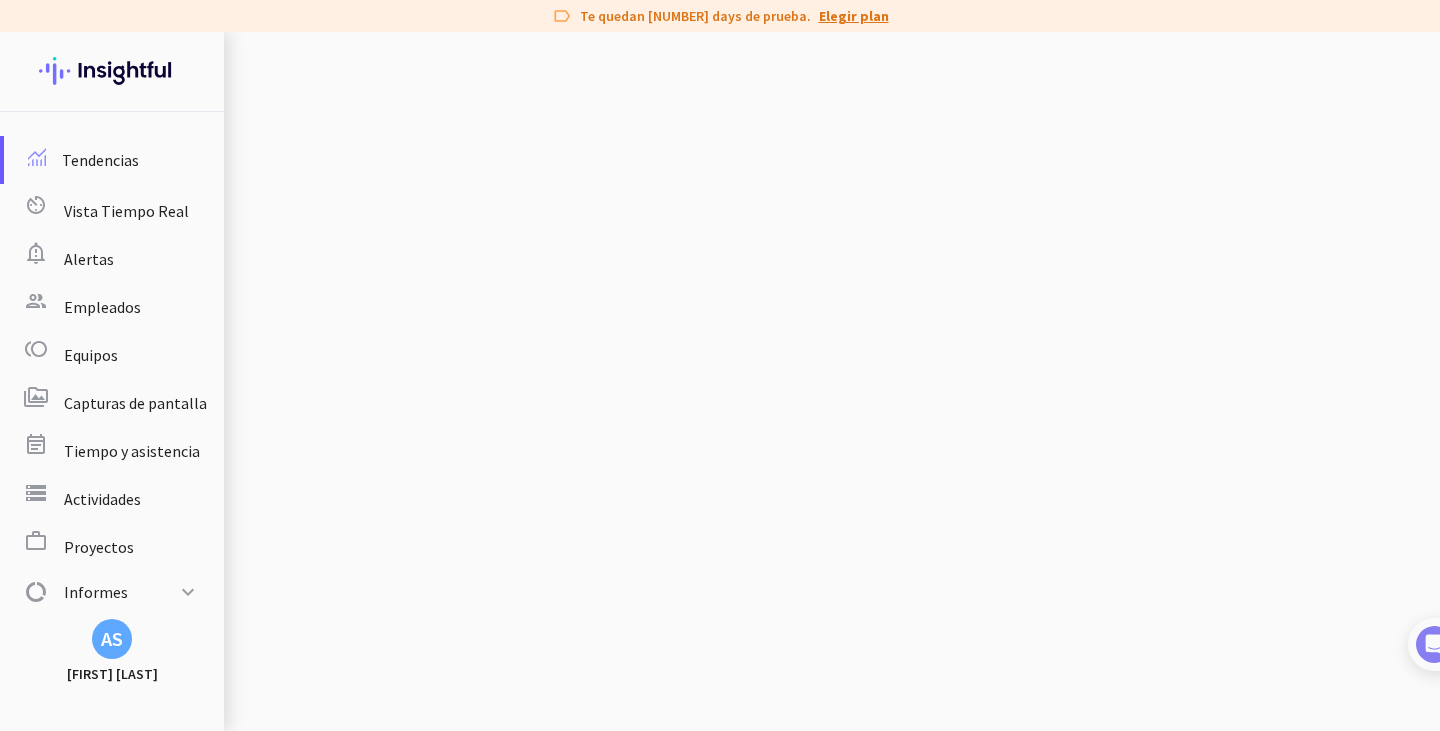 click at bounding box center [112, 71] 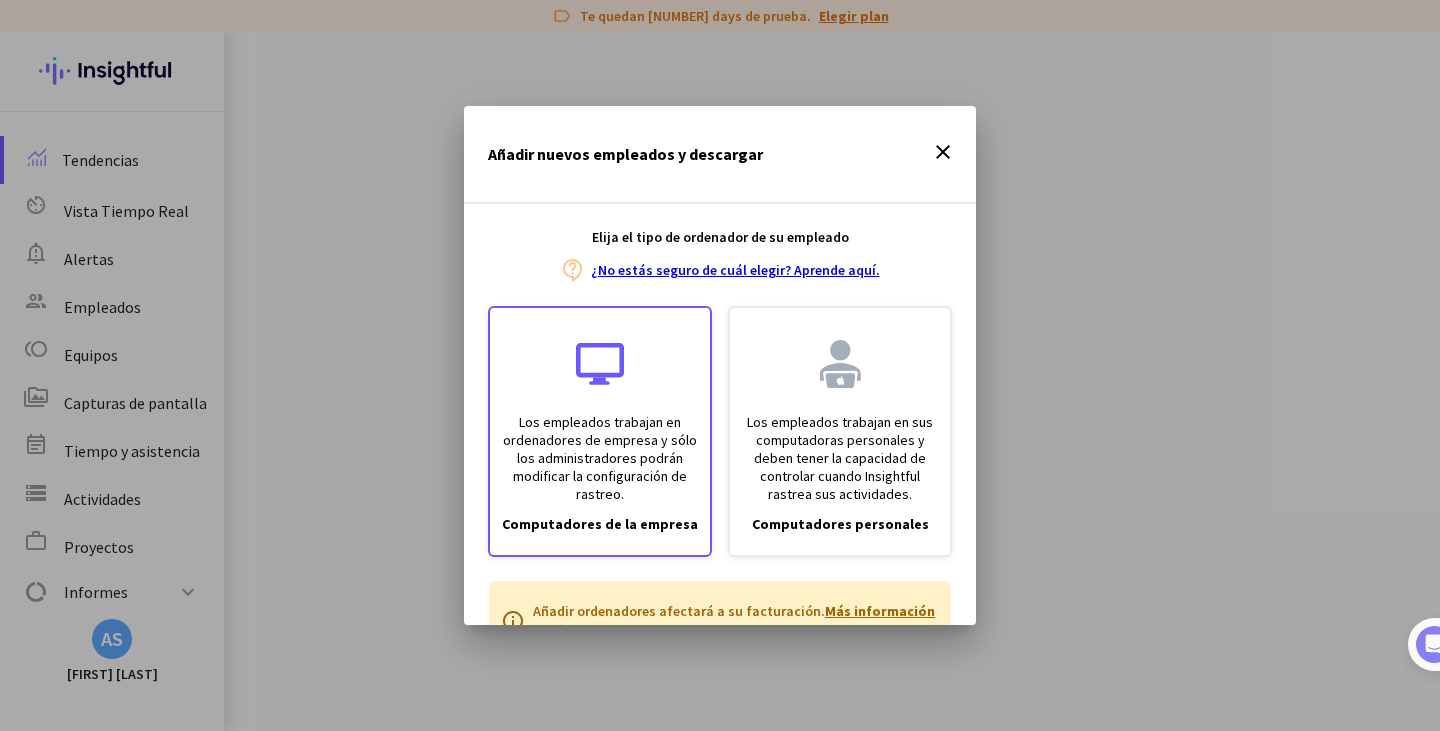 click on "Los empleados trabajan en ordenadores de empresa y sólo los administradores podrán modificar la configuración de rastreo." at bounding box center [600, 458] 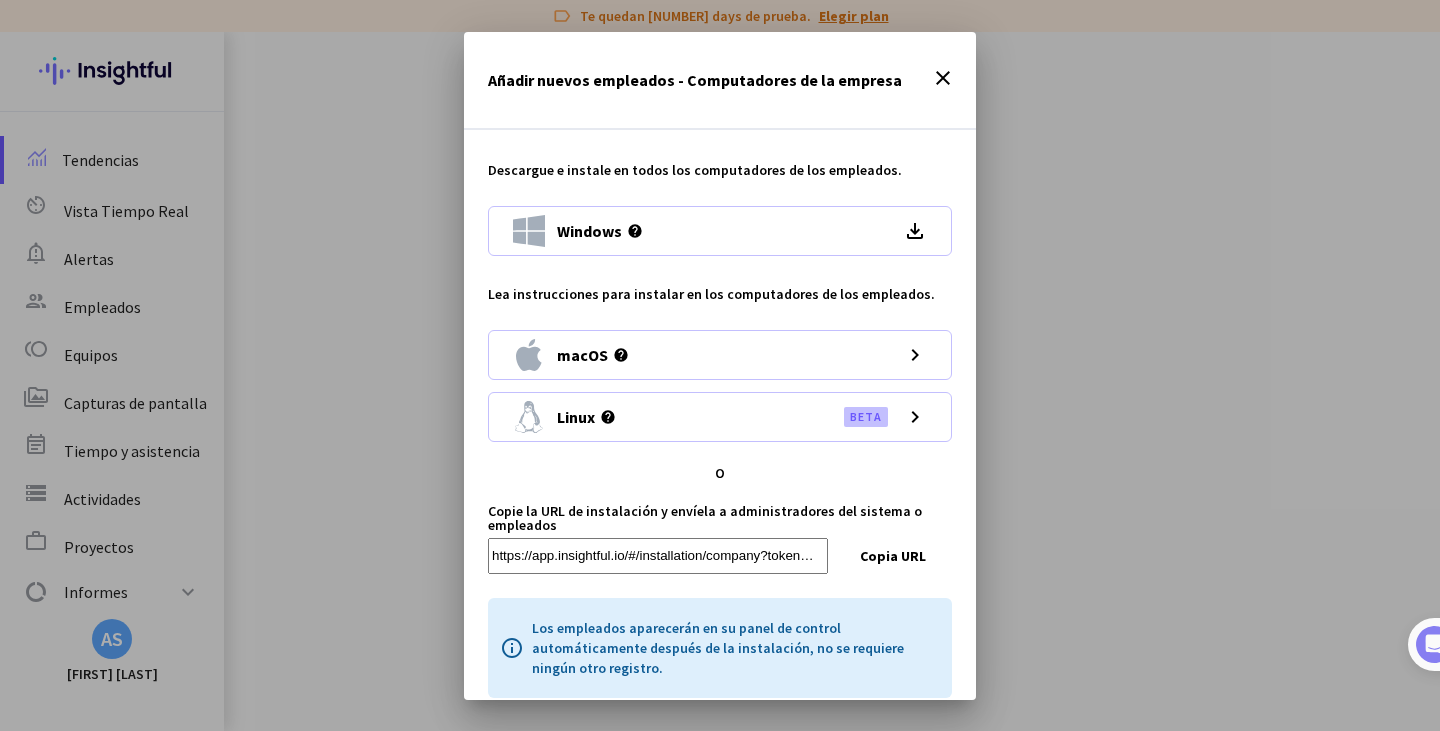 click on "file_download" at bounding box center (915, 231) 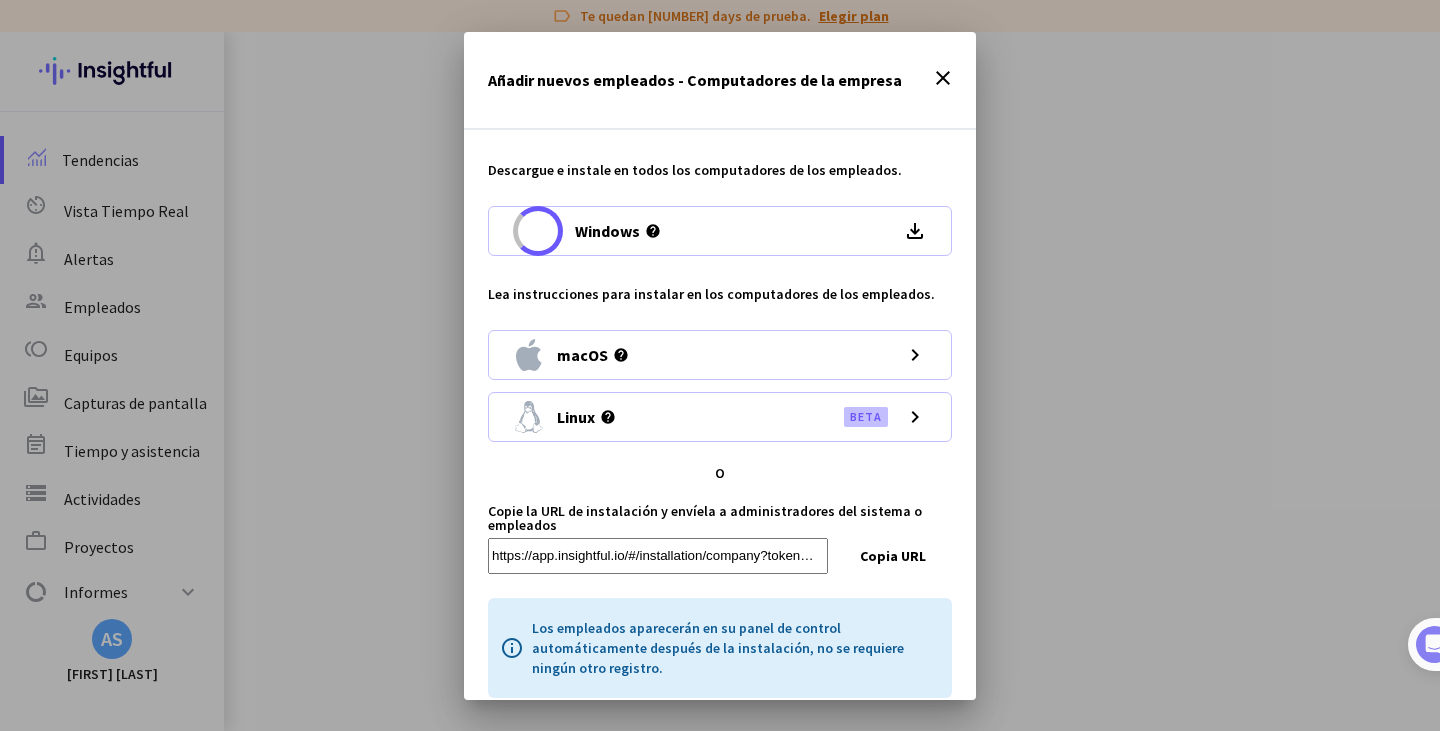 click on "Los empleados aparecerán en su panel de control automáticamente después de la instalación, no se requiere ningún otro registro." at bounding box center (736, 648) 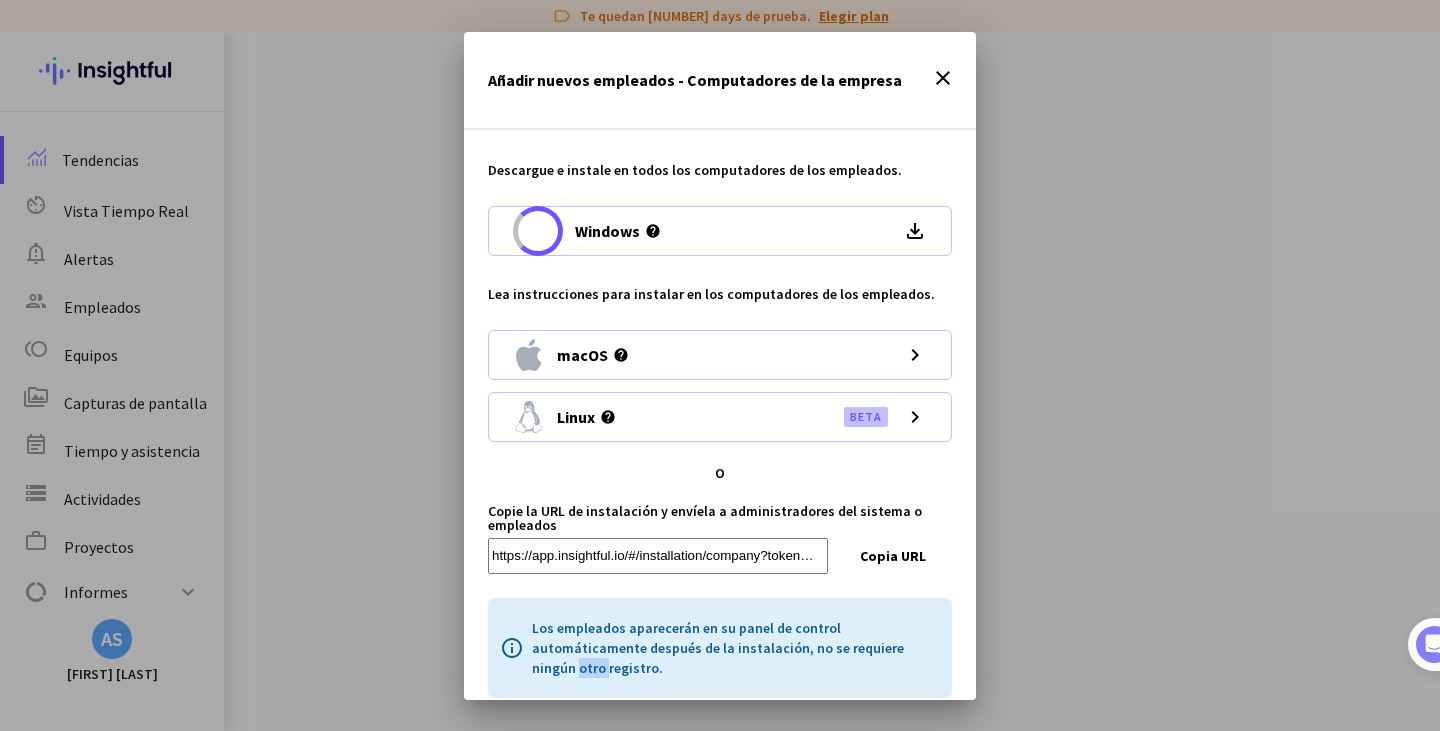 click on "Los empleados aparecerán en su panel de control automáticamente después de la instalación, no se requiere ningún otro registro." at bounding box center [736, 648] 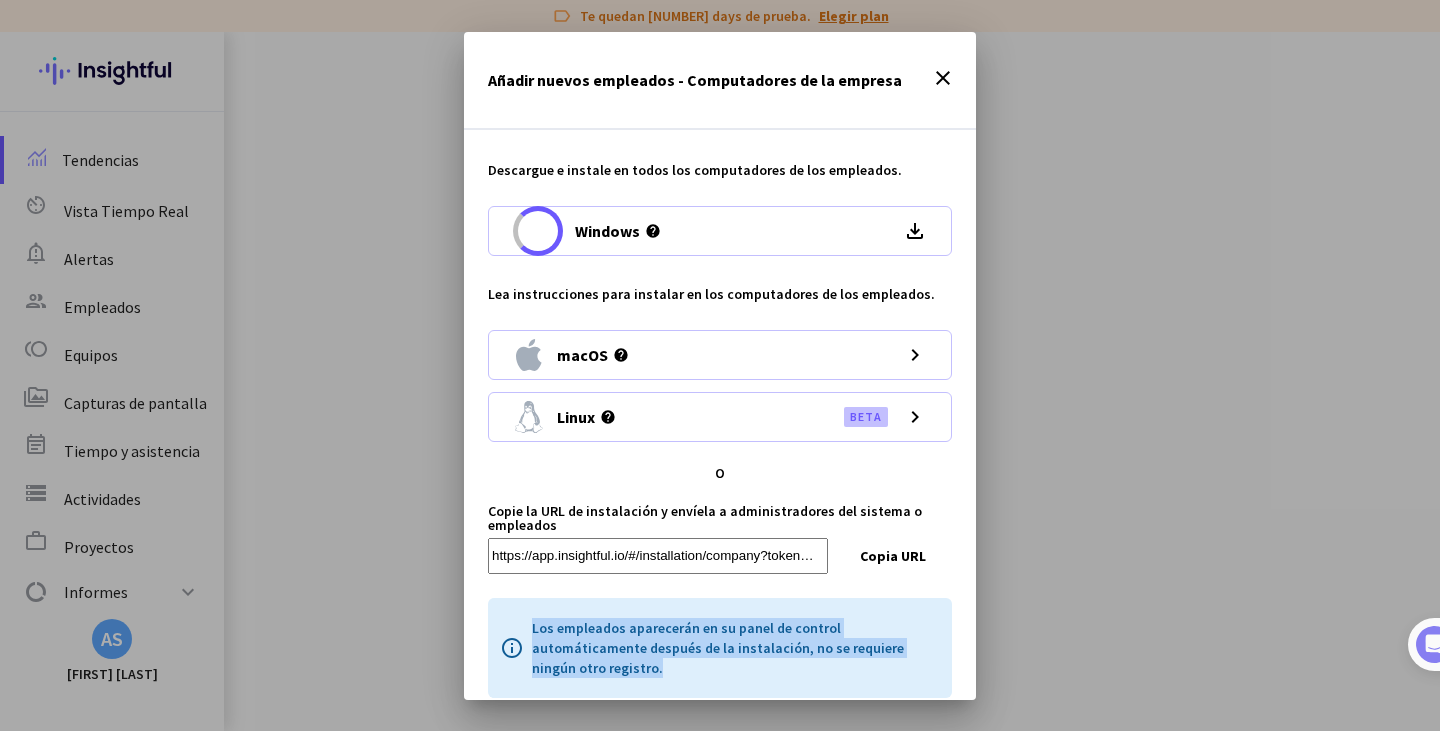 click on "Los empleados aparecerán en su panel de control automáticamente después de la instalación, no se requiere ningún otro registro." at bounding box center (736, 648) 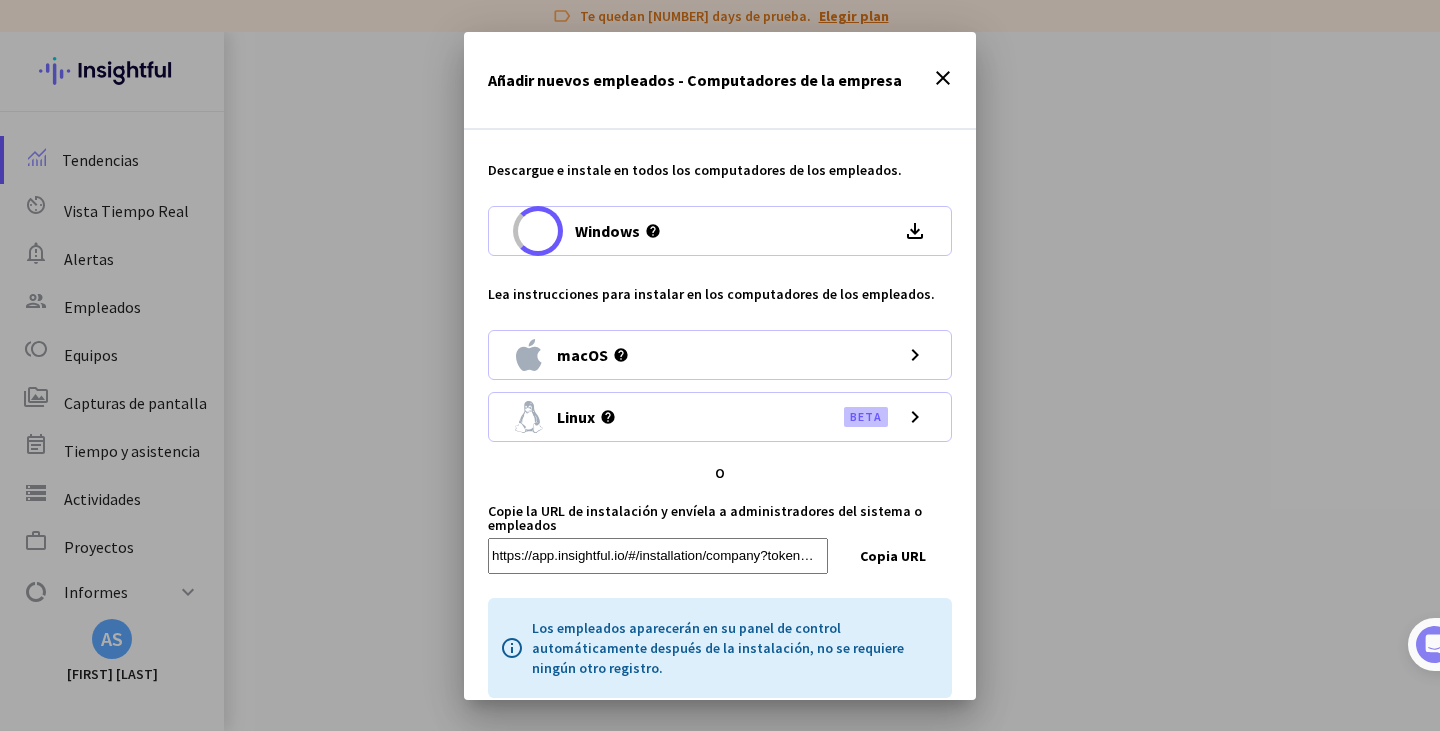 click on "Los empleados aparecerán en su panel de control automáticamente después de la instalación, no se requiere ningún otro registro." at bounding box center (736, 648) 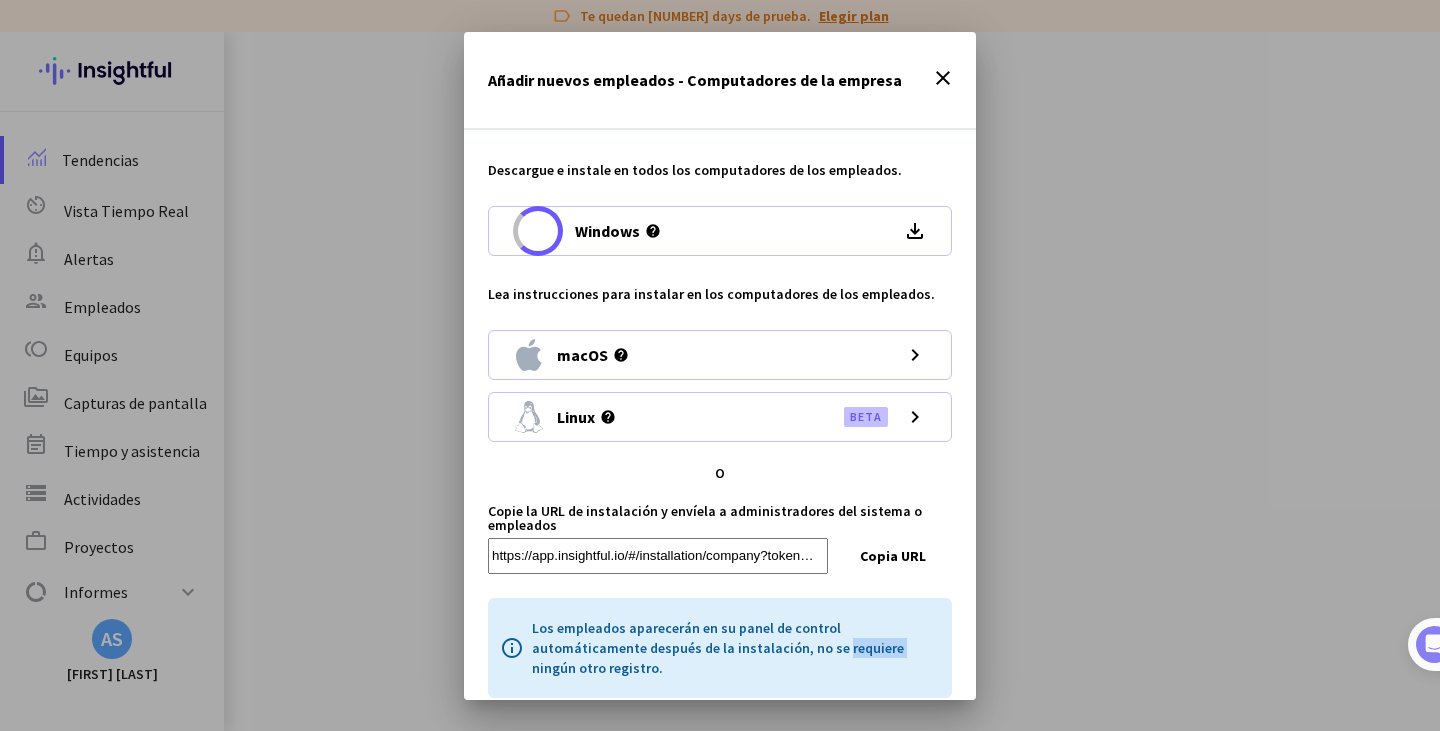 click on "Los empleados aparecerán en su panel de control automáticamente después de la instalación, no se requiere ningún otro registro." at bounding box center (736, 648) 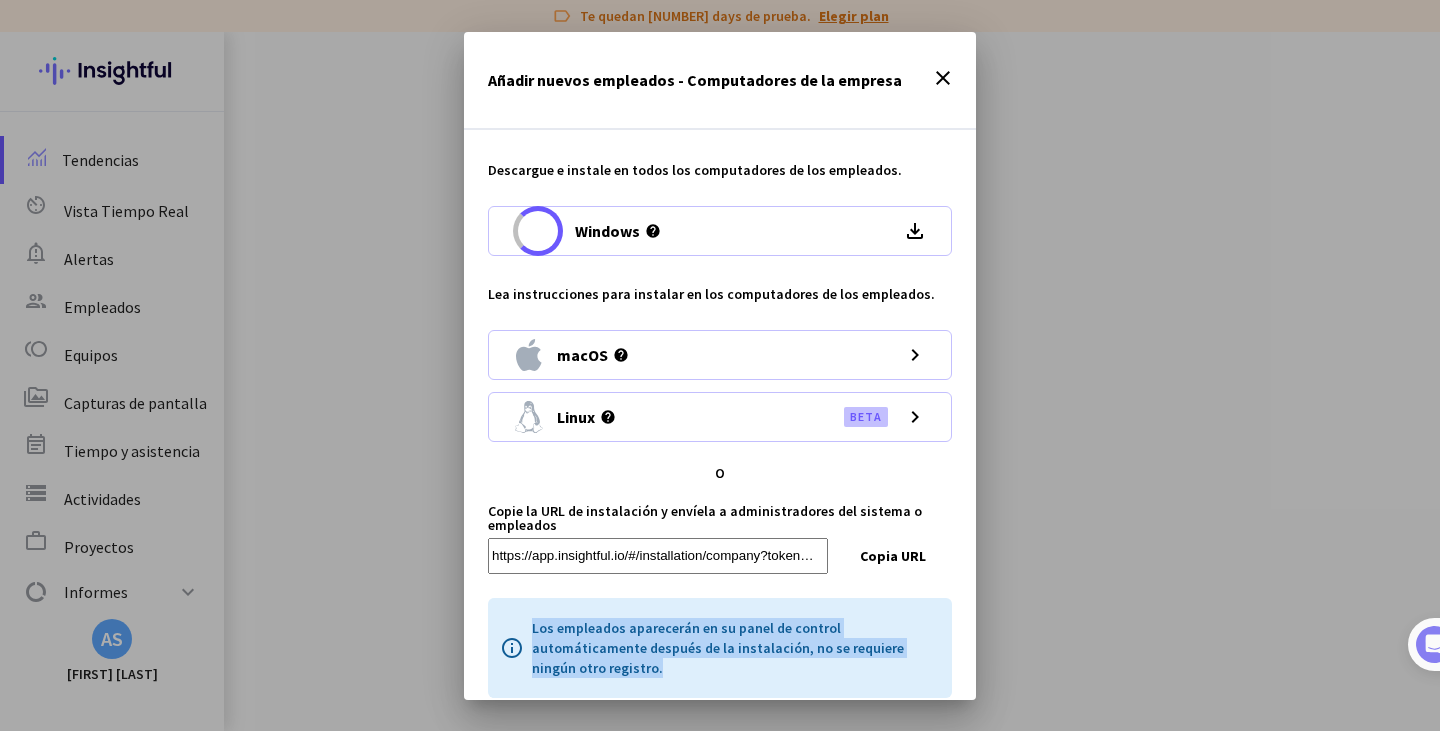 drag, startPoint x: 722, startPoint y: 571, endPoint x: 718, endPoint y: 603, distance: 32.24903 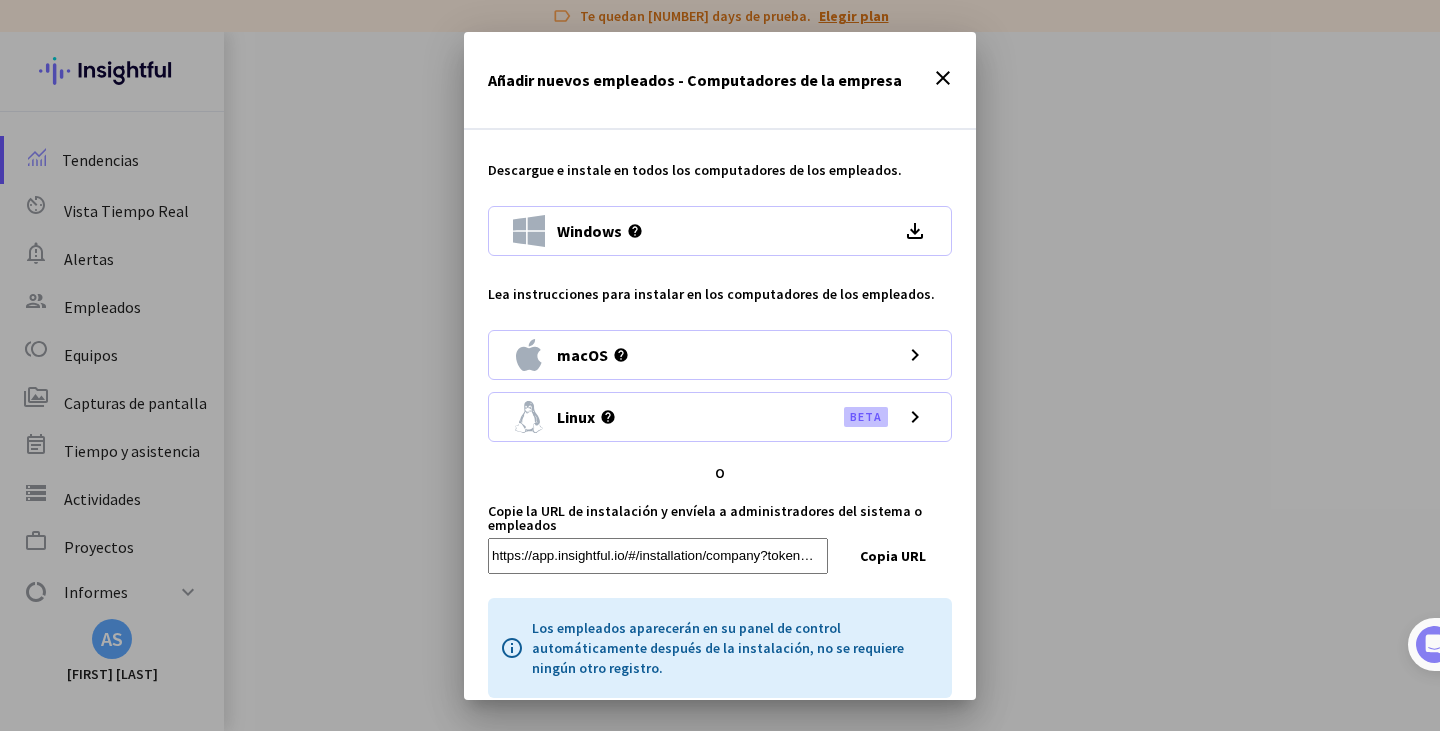 drag, startPoint x: 801, startPoint y: 572, endPoint x: 816, endPoint y: 566, distance: 16.155495 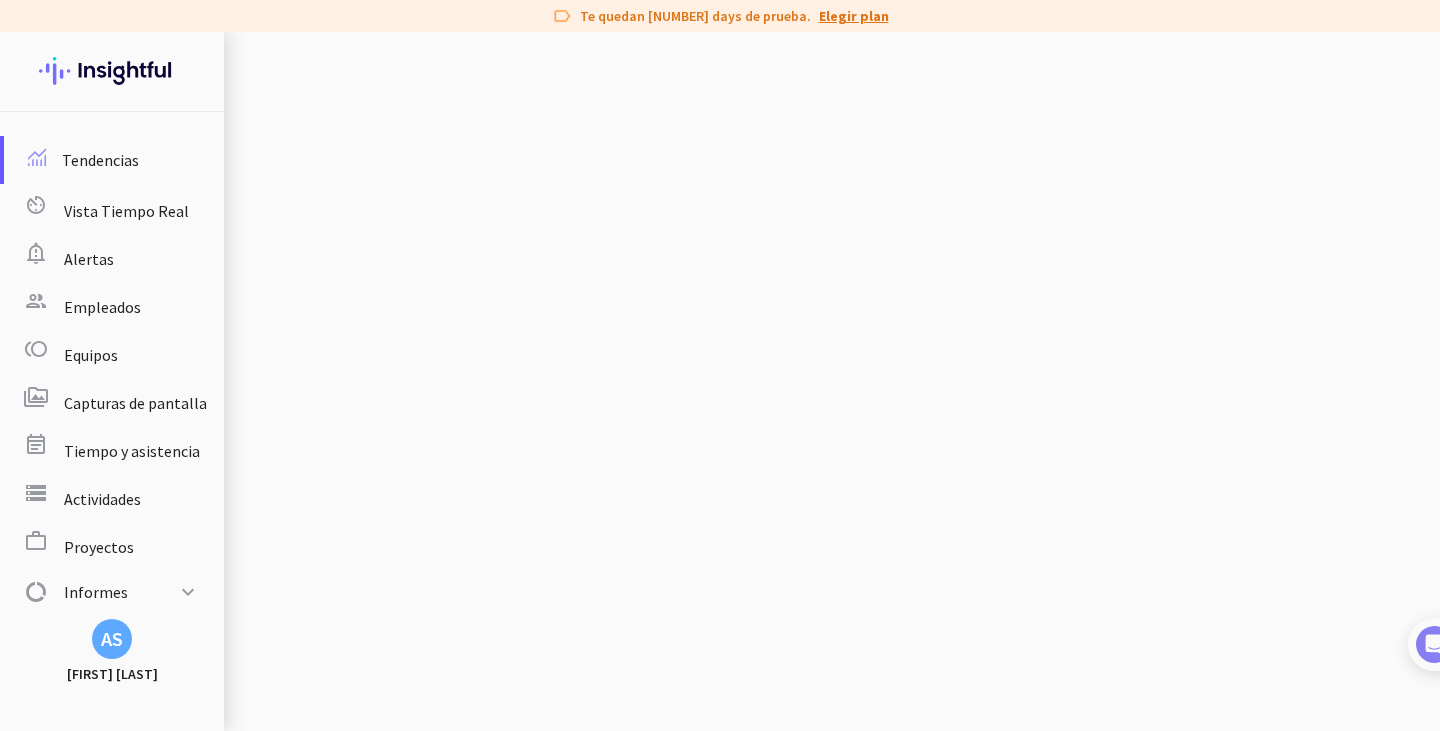 drag, startPoint x: 911, startPoint y: 49, endPoint x: 902, endPoint y: 73, distance: 25.632011 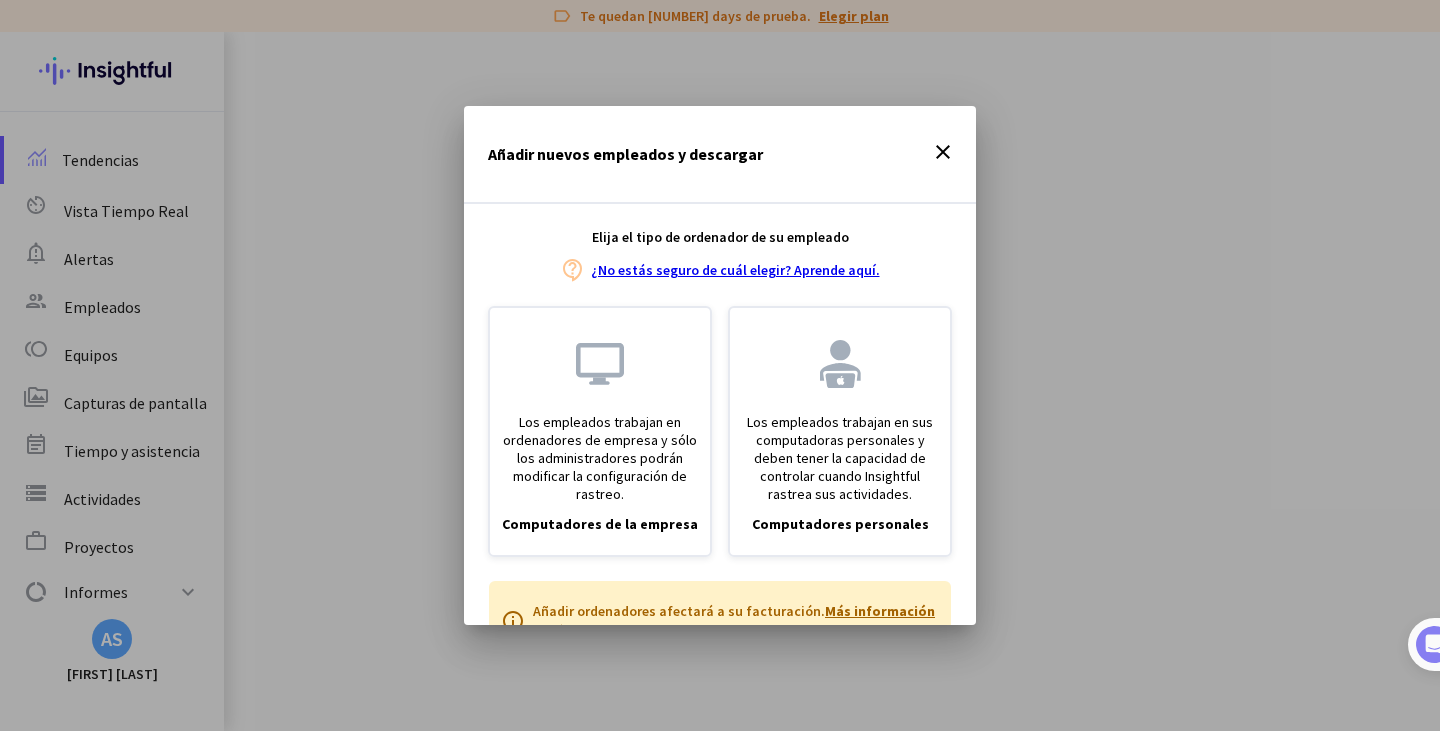click at bounding box center [720, 365] 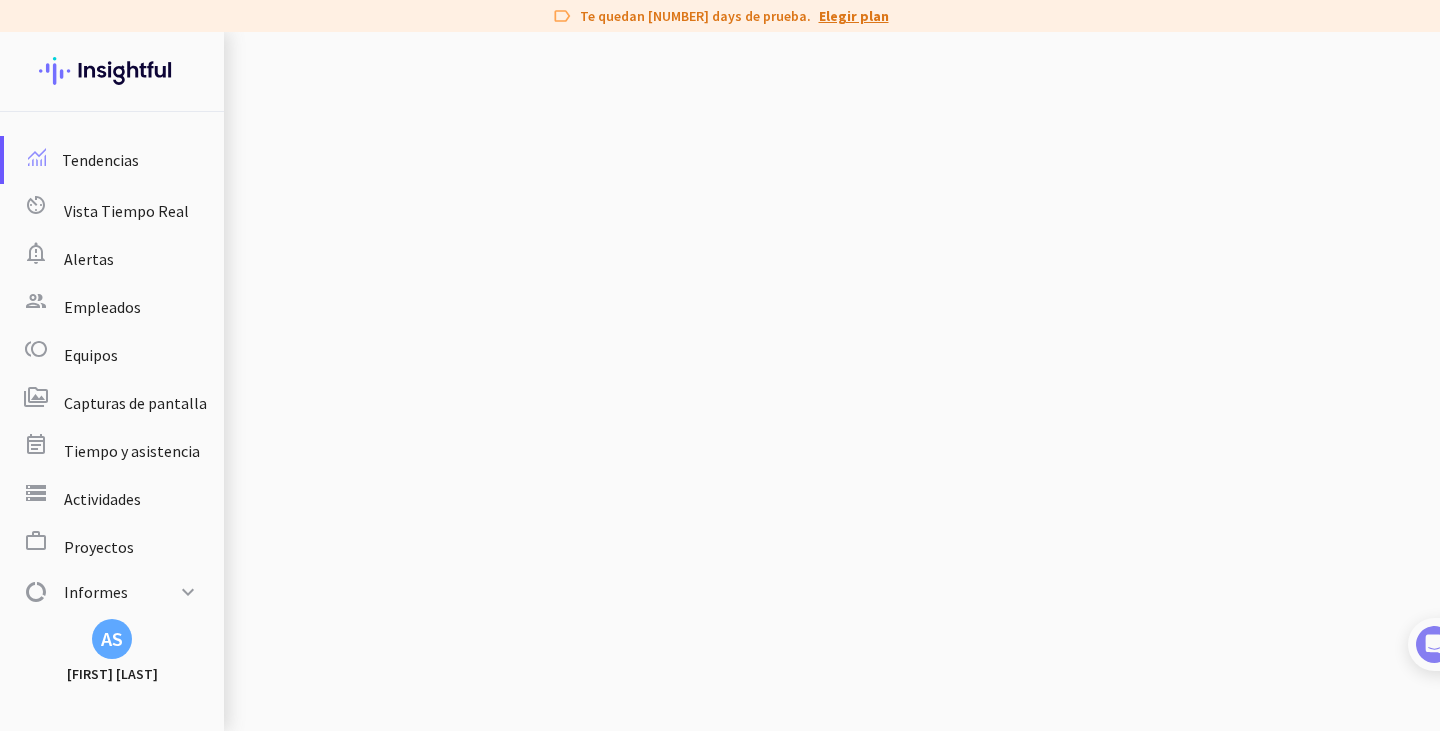 click at bounding box center [720, 939] 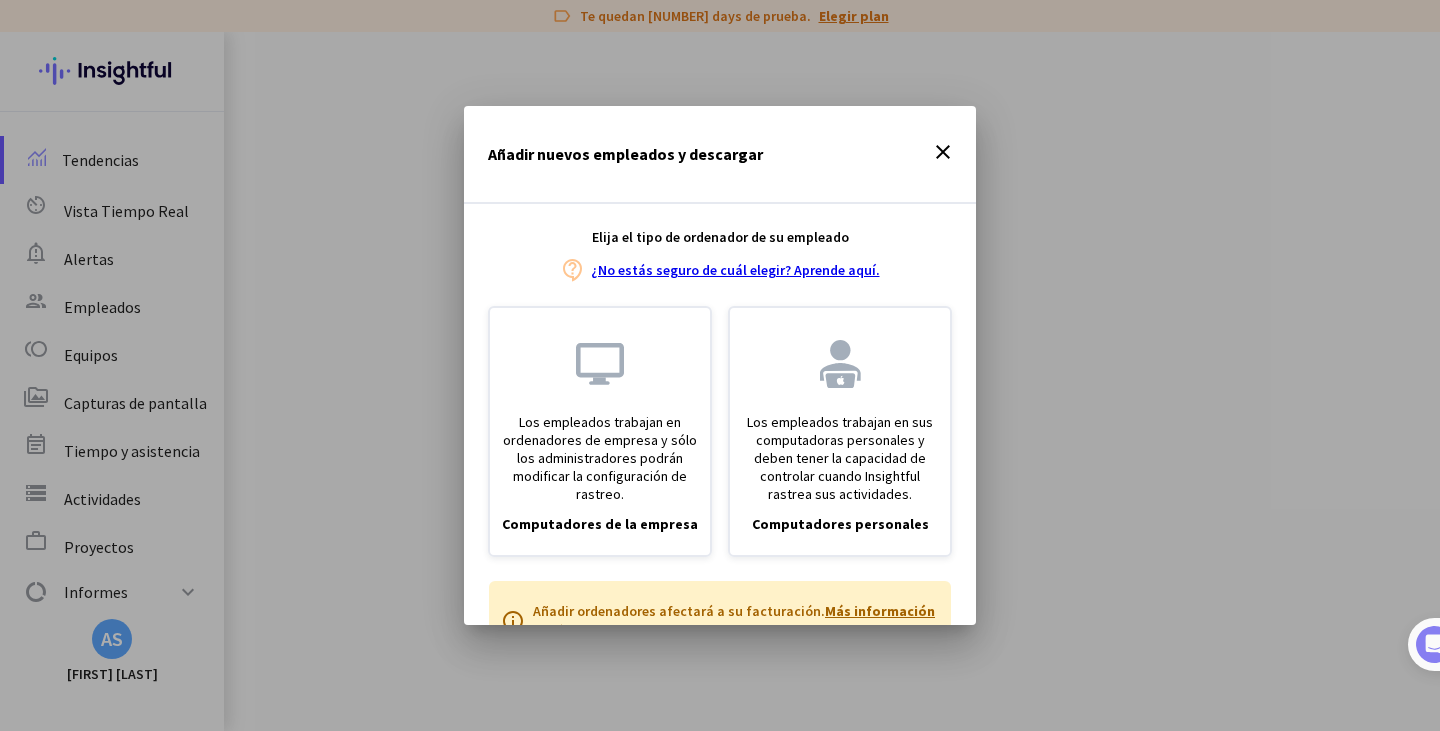 click on "Computadores de la empresa  Los empleados trabajan en sus computadoras personales y deben tener la capacidad de controlar cuando Insightful rastrea sus actividades.  Computadores personales info Añadir ordenadores afectará a su facturación.  Más información aquí." at bounding box center [720, 395] 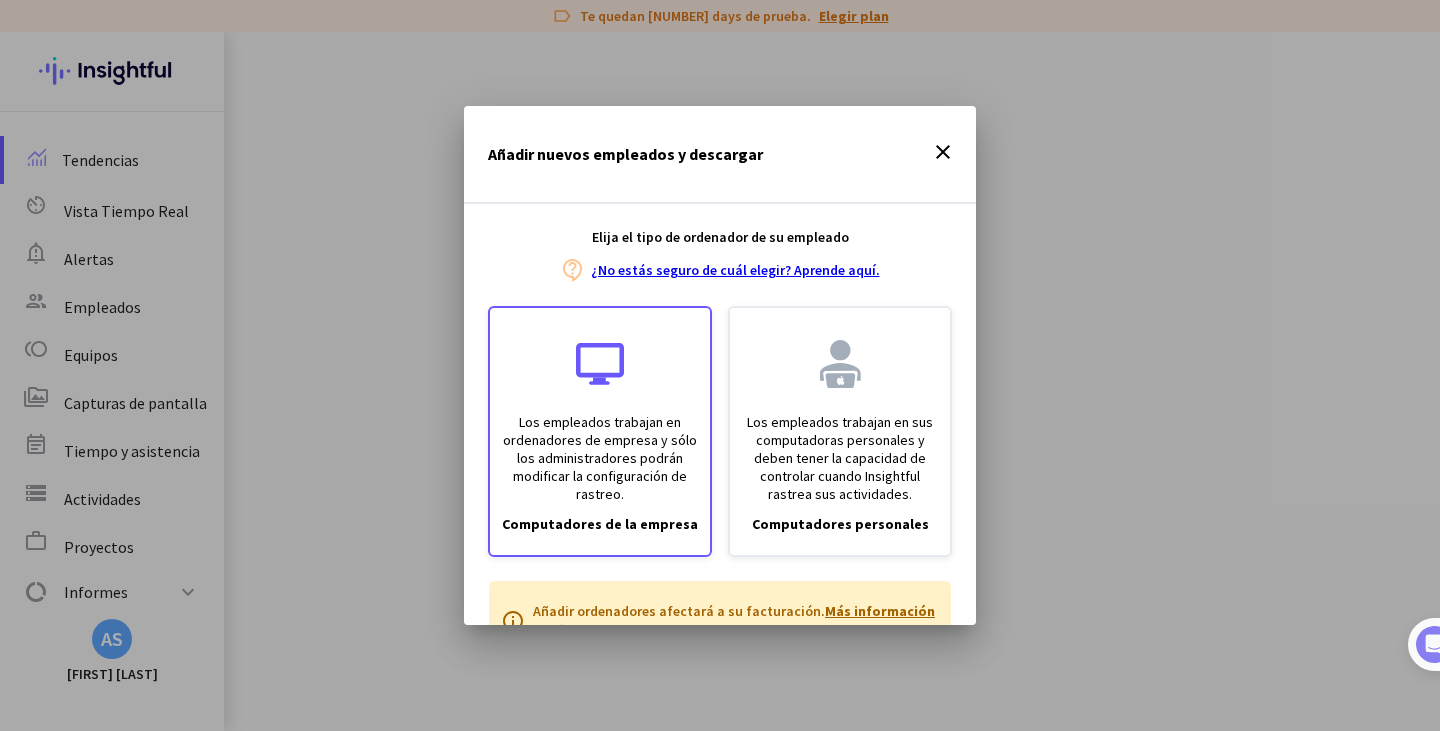 click on "Los empleados trabajan en ordenadores de empresa y sólo los administradores podrán modificar la configuración de rastreo." at bounding box center [600, 458] 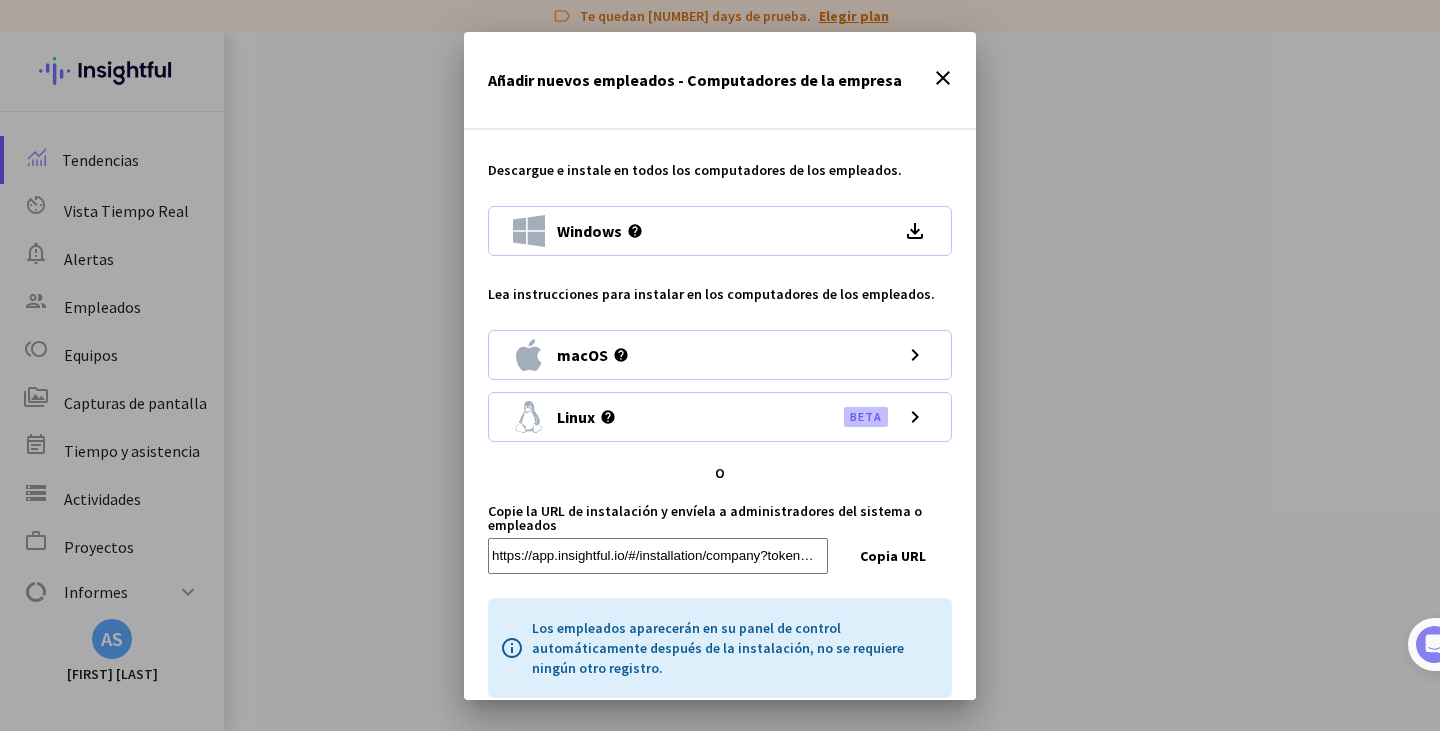 click on "close" at bounding box center (943, 78) 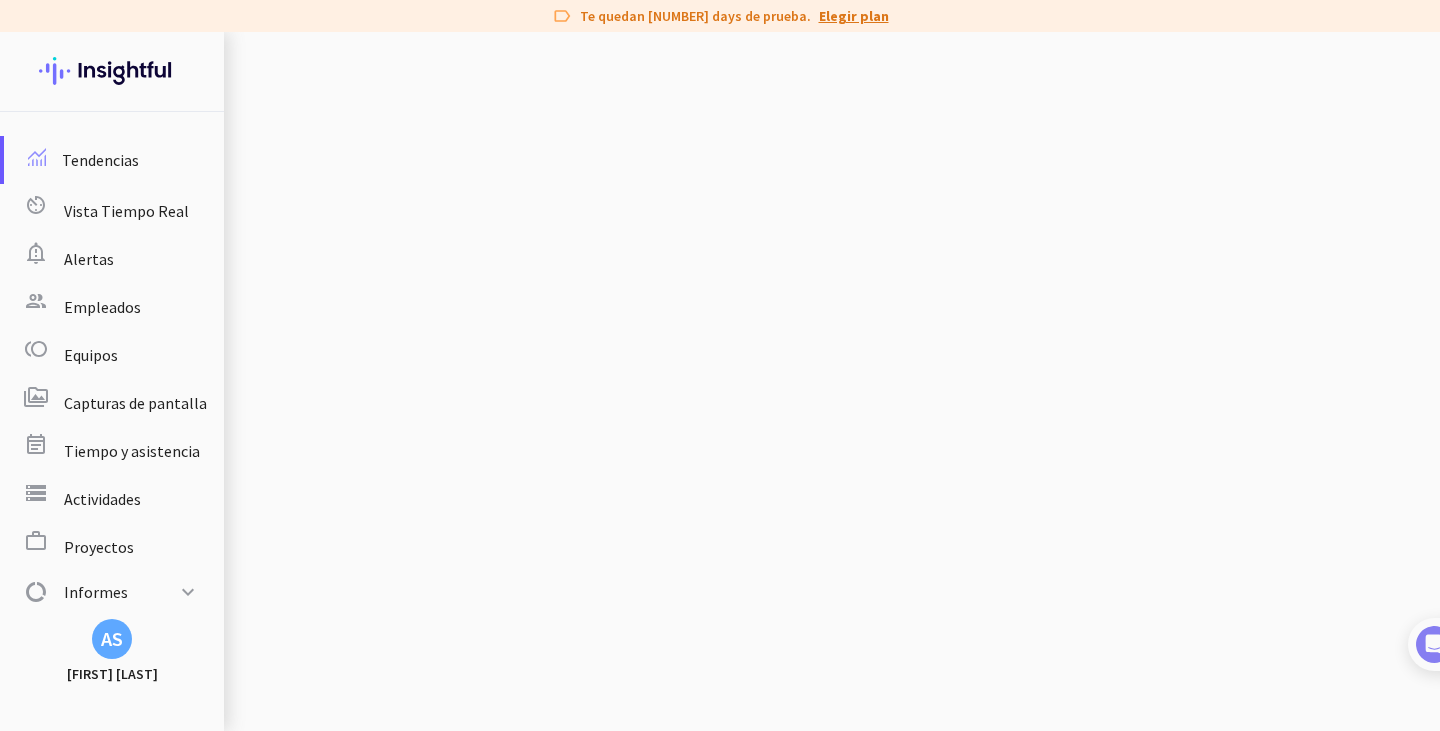 click on "Añadir nuevo empleado" at bounding box center [720, 1339] 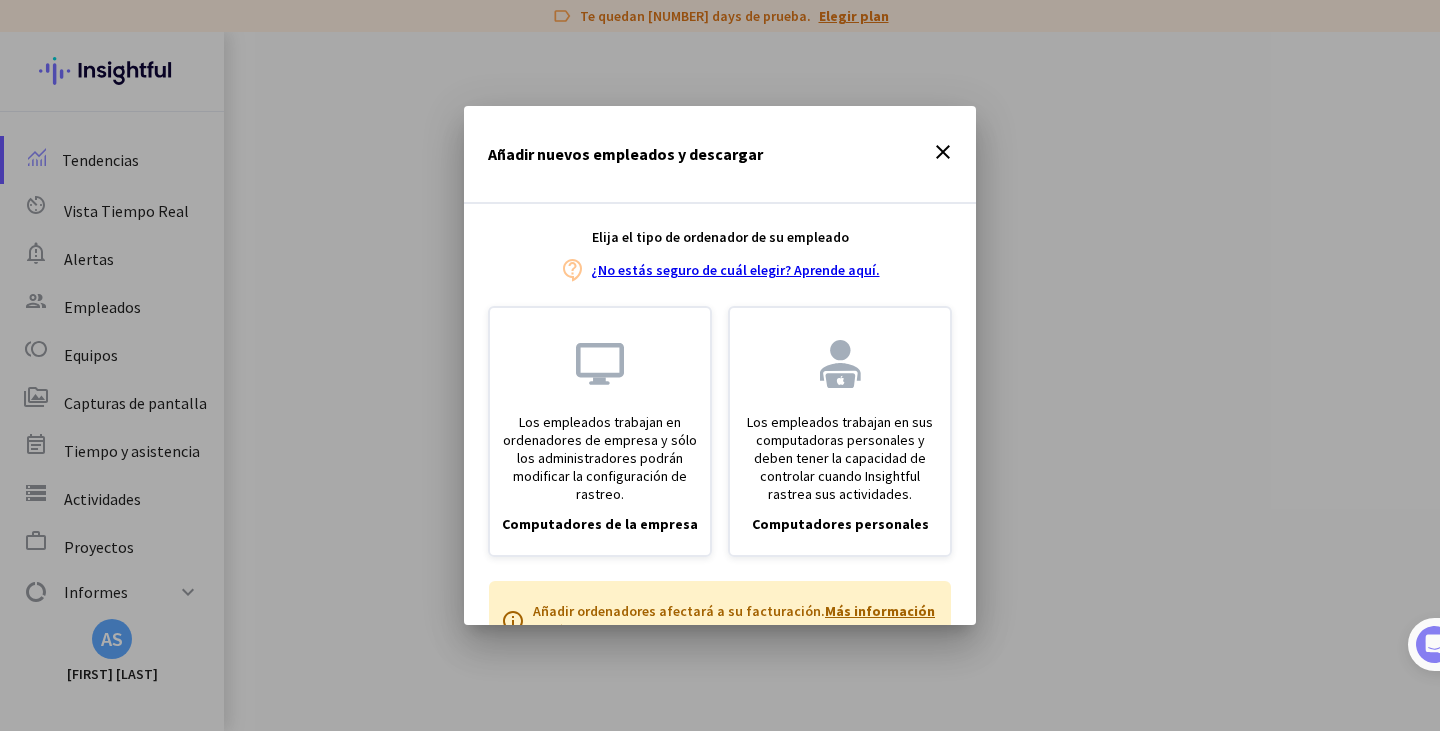 click on "Añadir ordenadores afectará a su facturación.  Más información aquí." at bounding box center [736, 621] 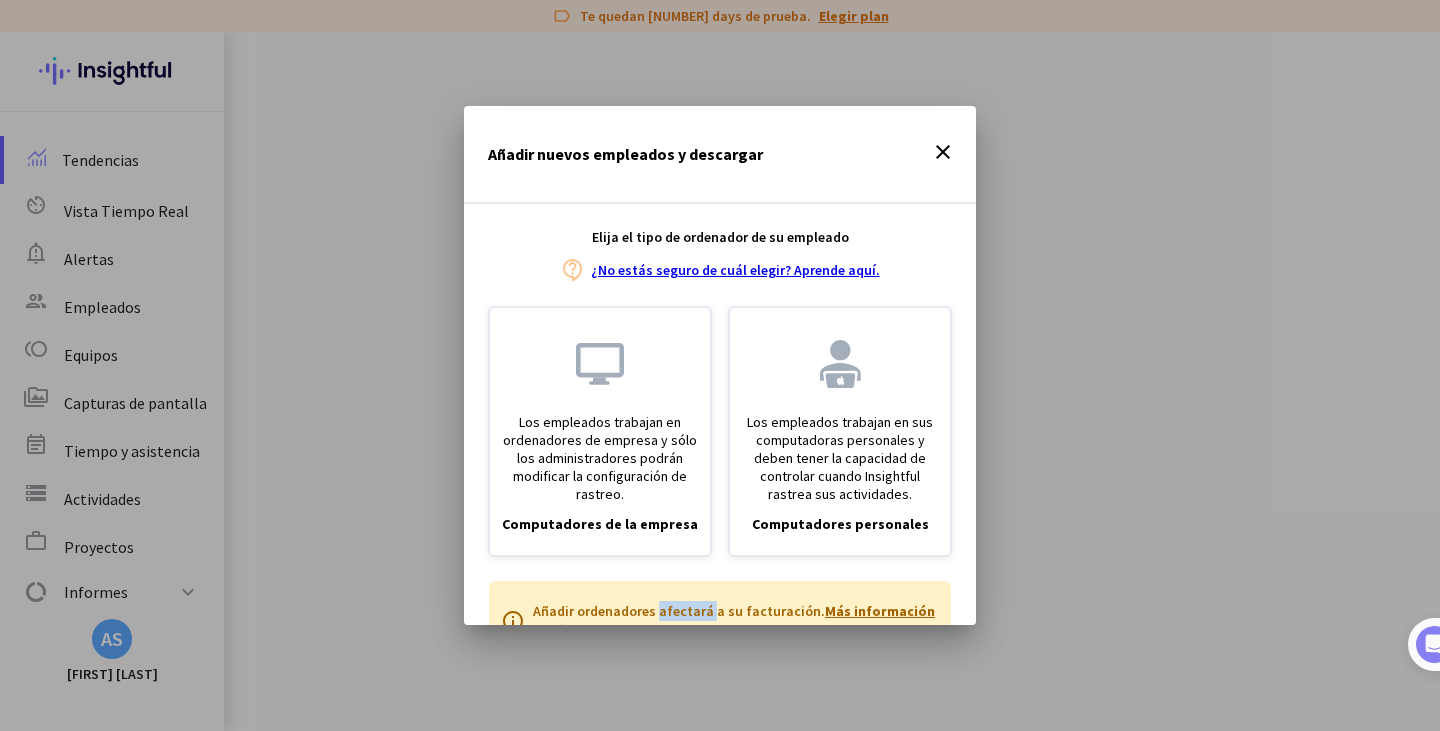 click on "Añadir ordenadores afectará a su facturación.  Más información aquí." at bounding box center (736, 621) 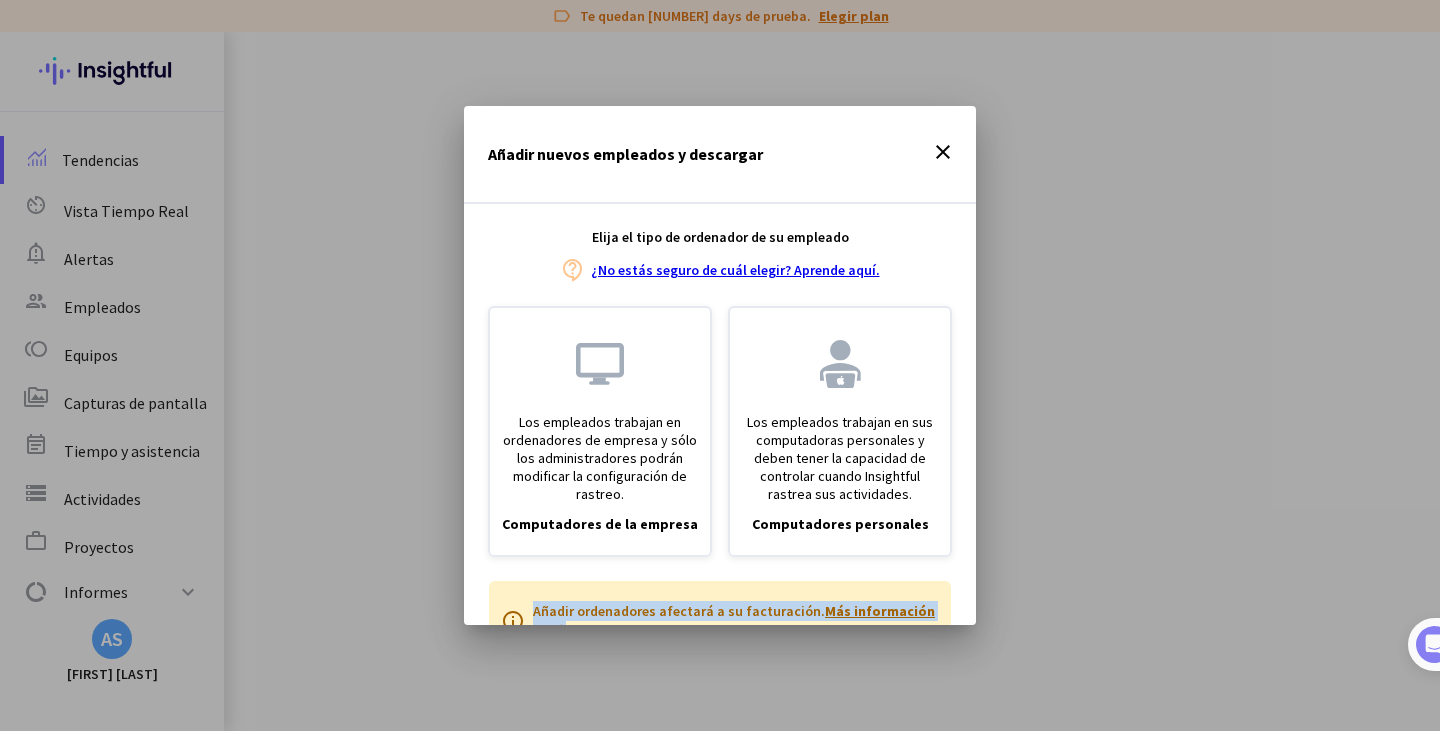 click on "Añadir ordenadores afectará a su facturación.  Más información aquí." at bounding box center [736, 621] 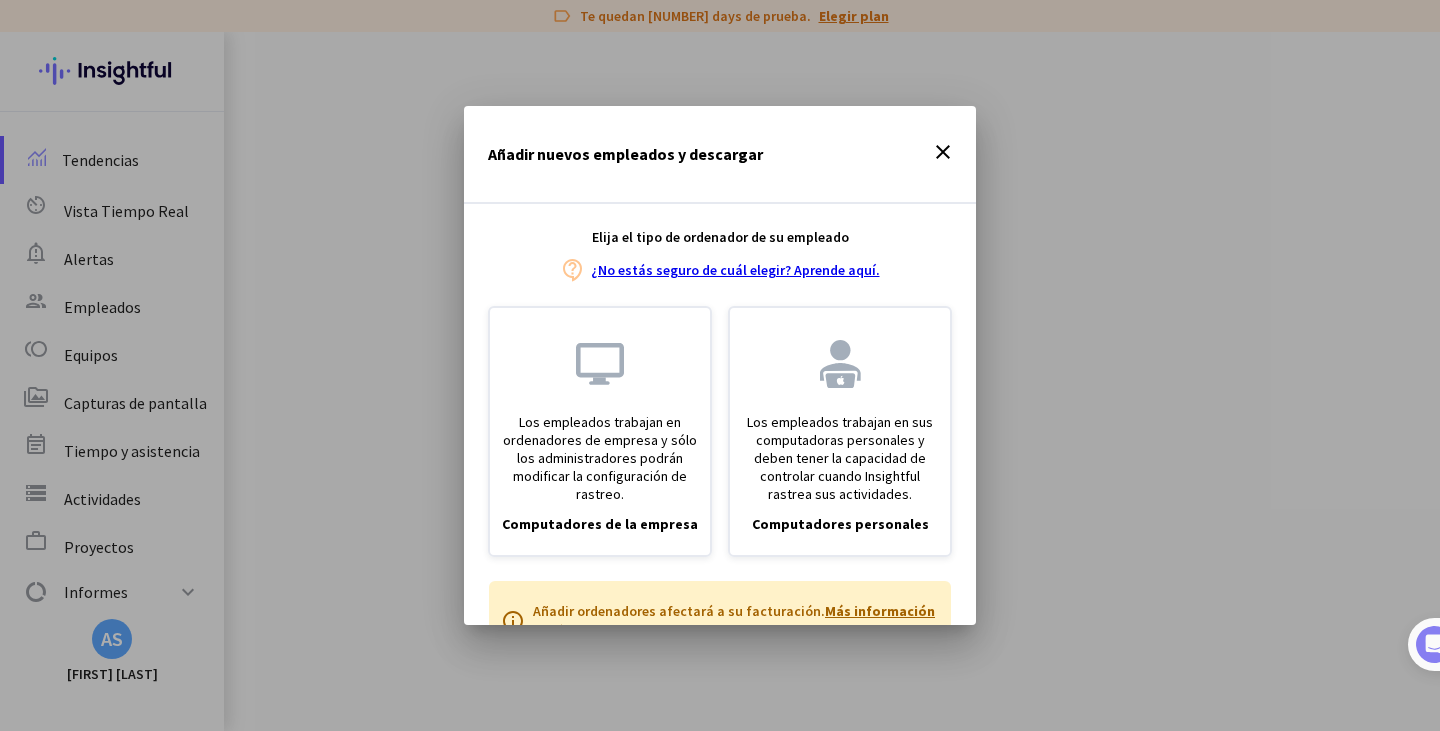 click on "Añadir ordenadores afectará a su facturación.  Más información aquí." at bounding box center [736, 621] 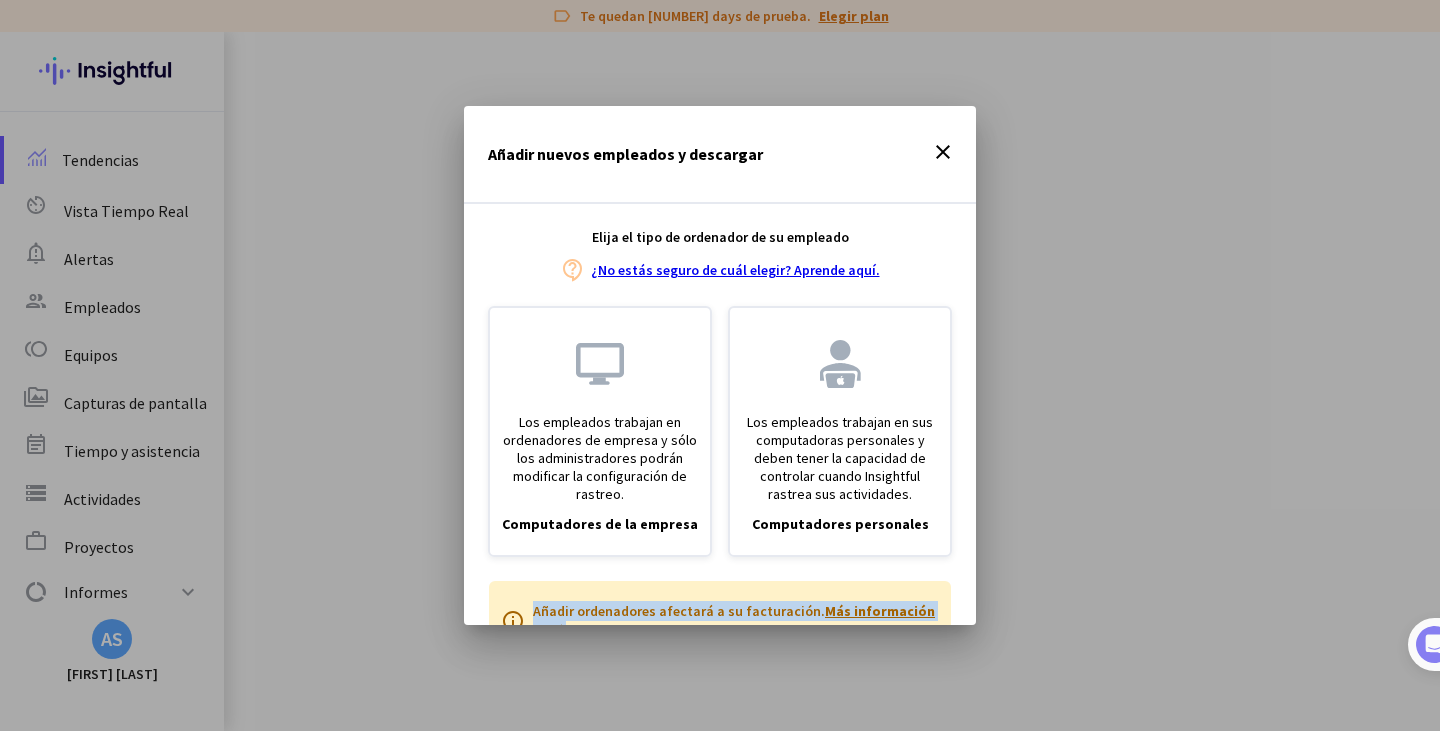 click on "Añadir ordenadores afectará a su facturación.  Más información aquí." at bounding box center (736, 621) 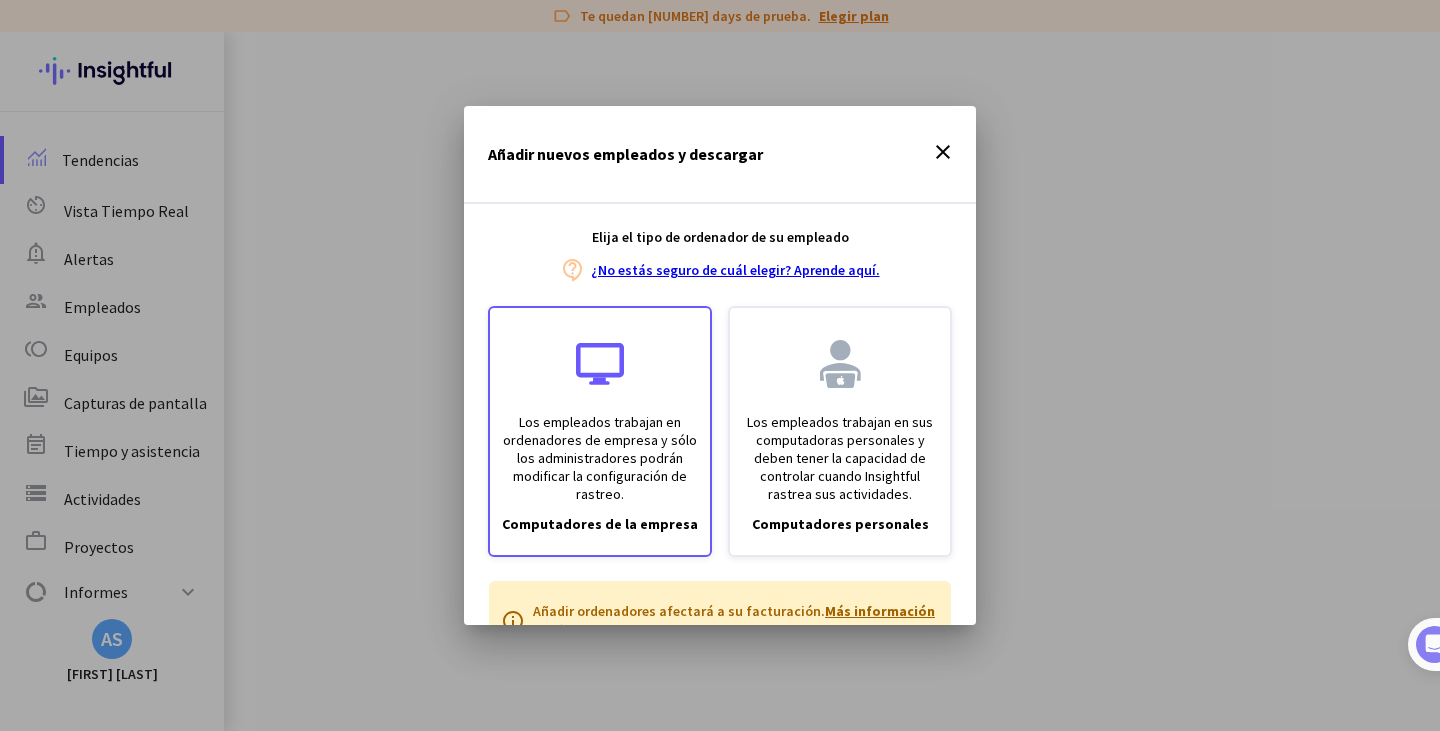 click on "Los empleados trabajan en ordenadores de empresa y sólo los administradores podrán modificar la configuración de rastreo." at bounding box center (600, 458) 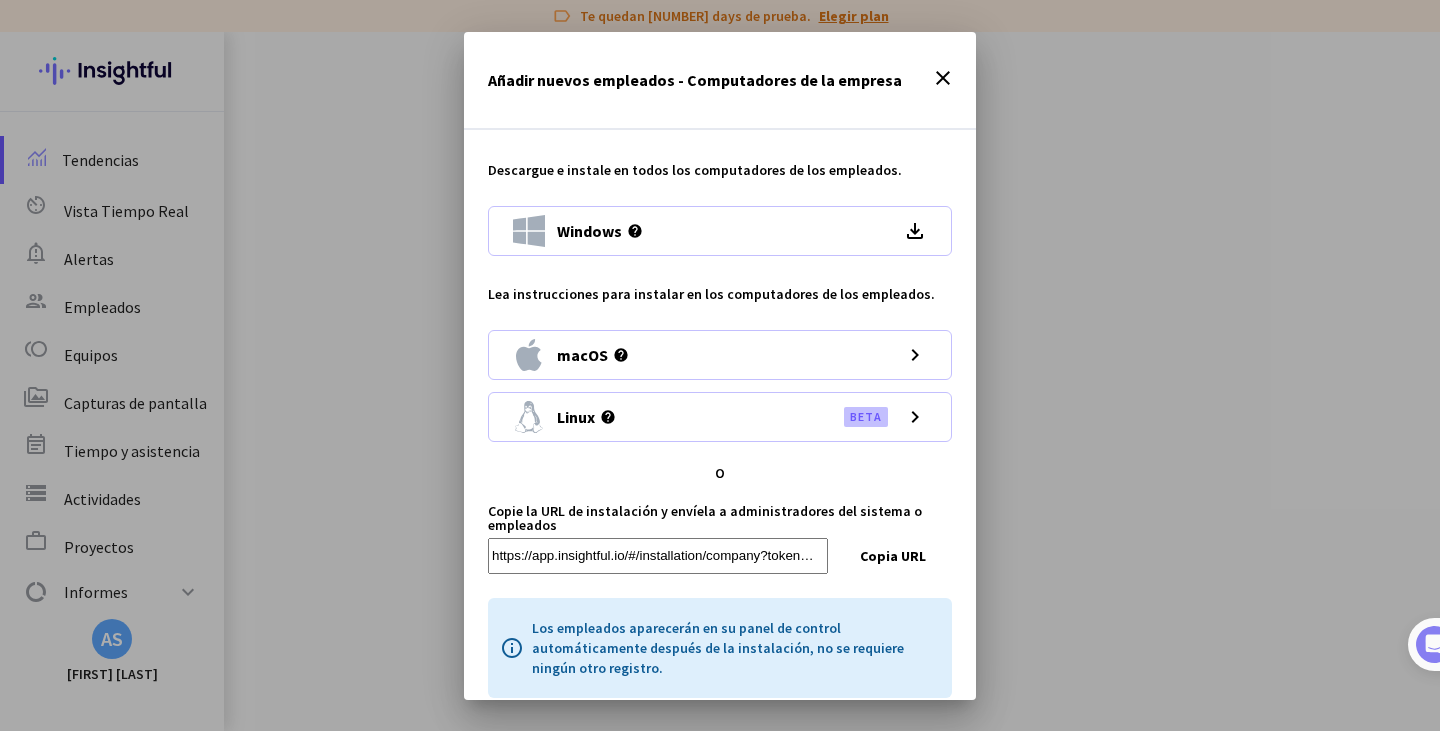 click on "https://app.insightful.io/#/installation/company?token=...&organizationId=..." at bounding box center [658, 556] 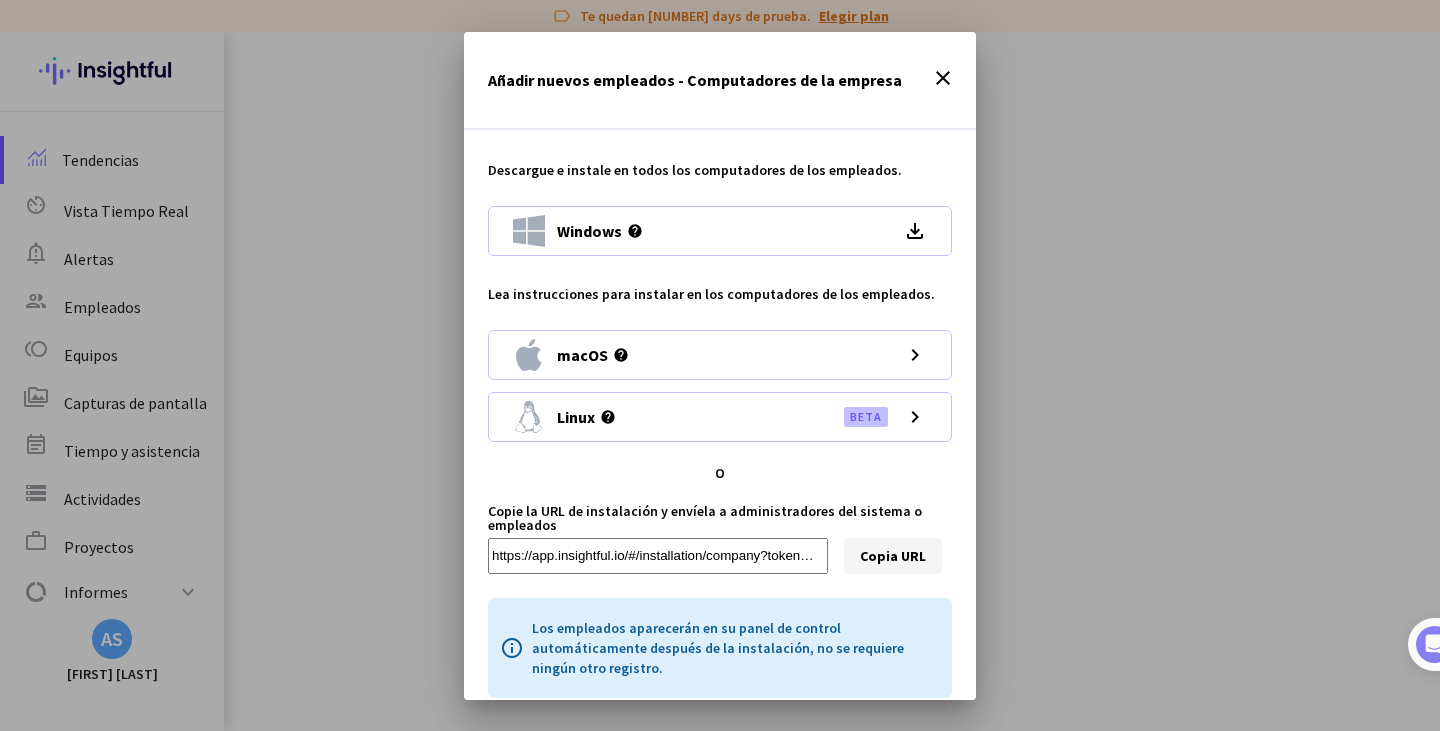 click on "Copia URL" at bounding box center (893, 556) 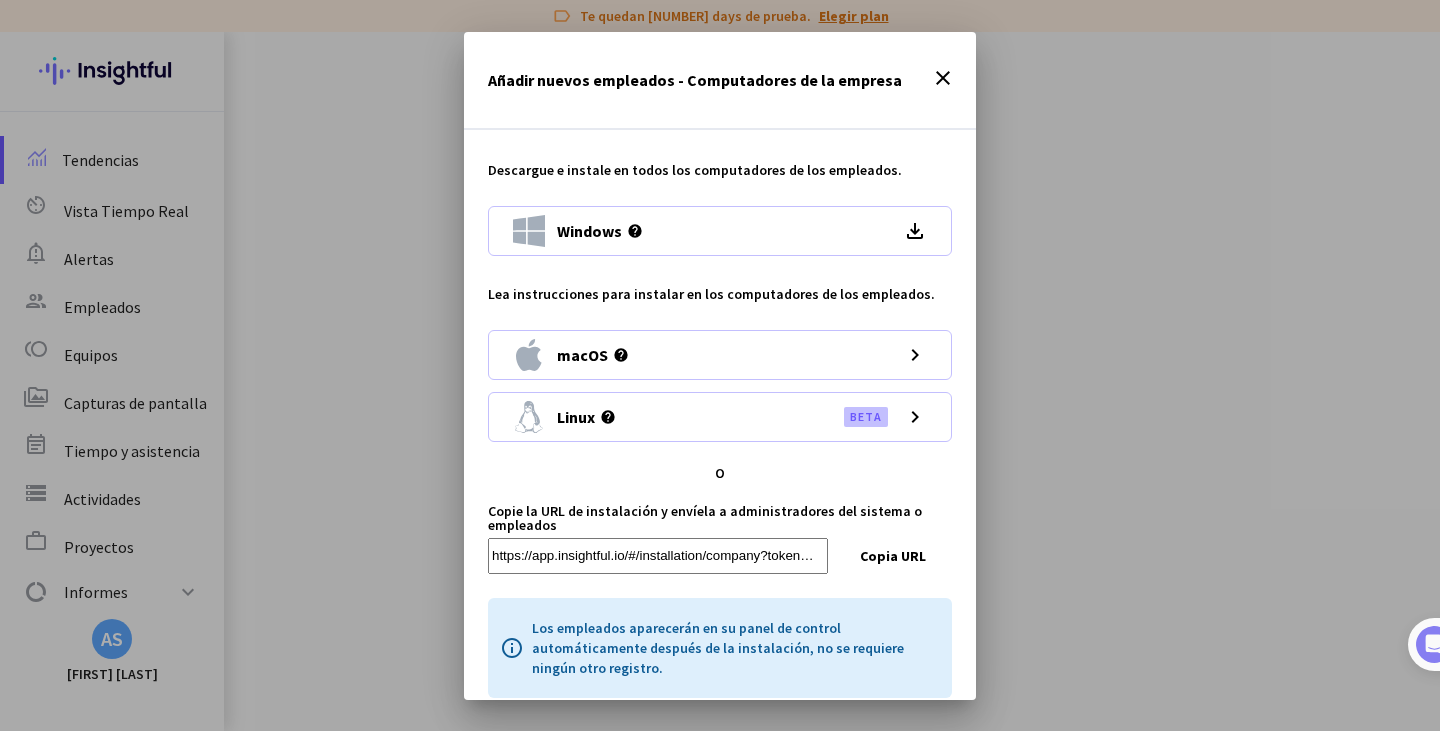 click on "close" at bounding box center [943, 78] 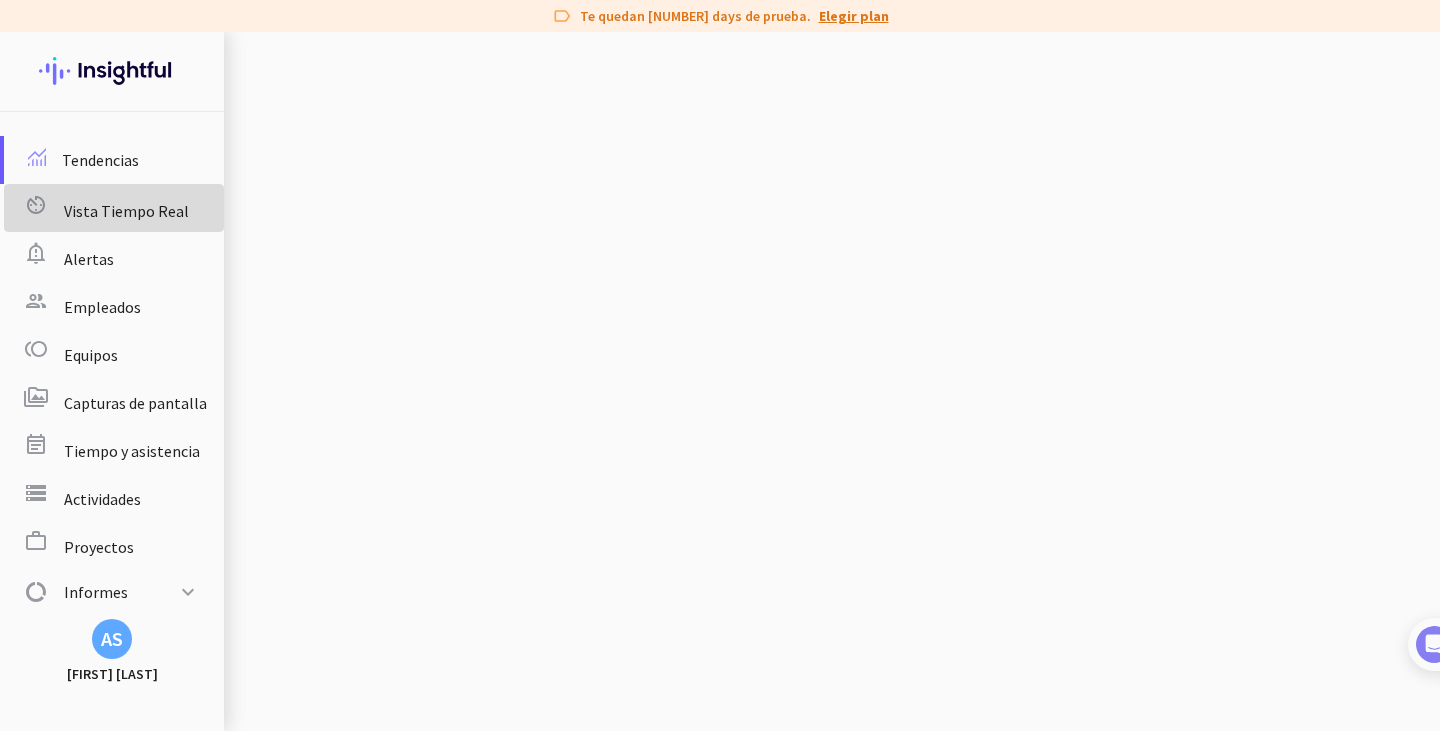 click on "av_timer  Vista Tiempo Real" at bounding box center (104, 211) 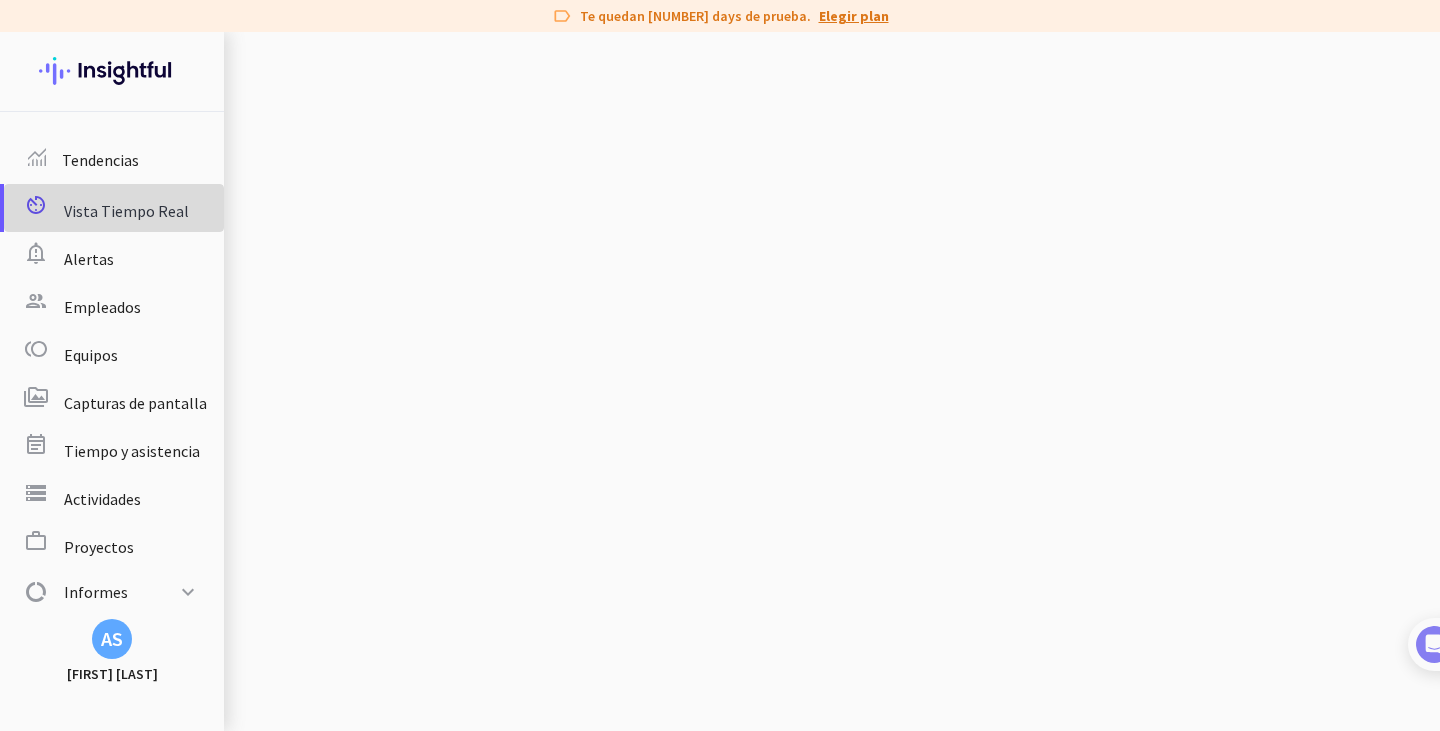scroll, scrollTop: 0, scrollLeft: 0, axis: both 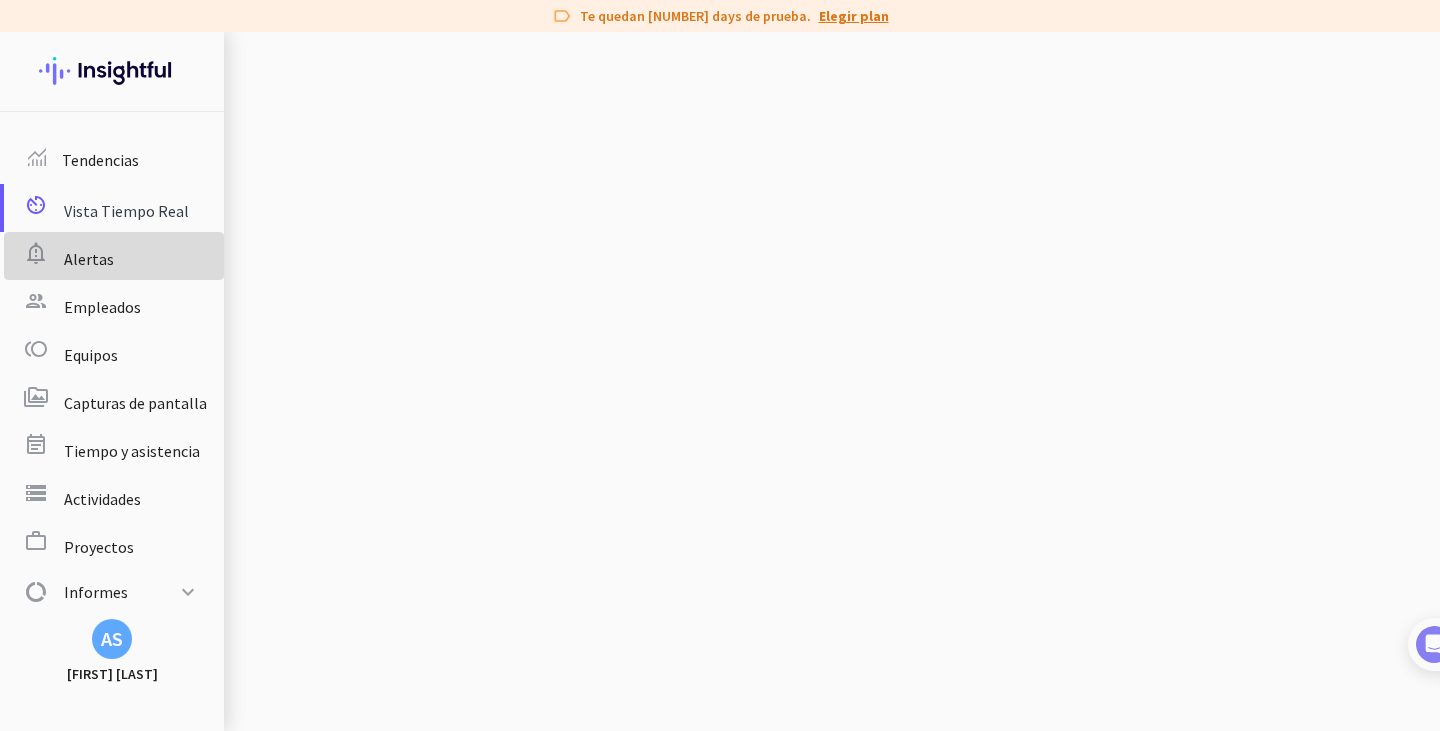 click on "notification_important  Alertas" at bounding box center [67, 259] 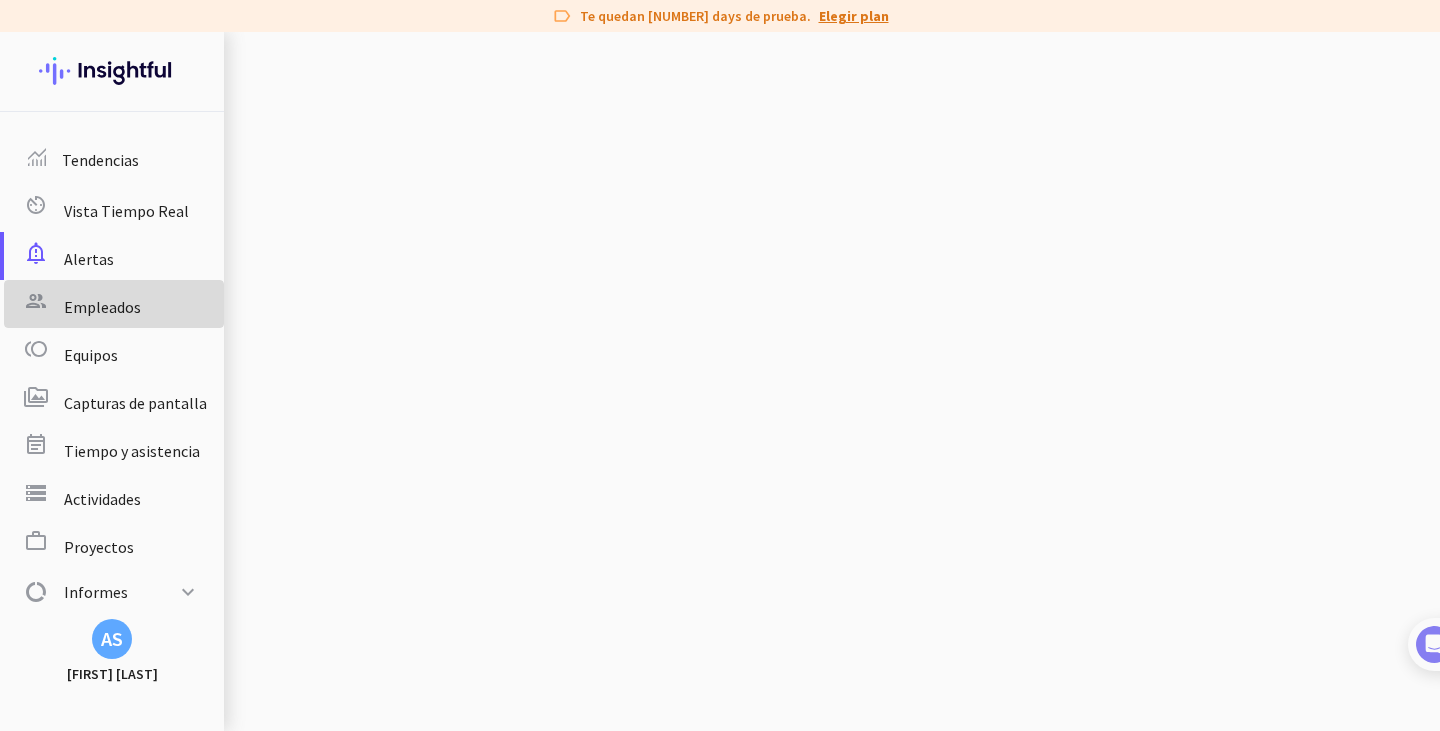 click on "group  Empleados" at bounding box center [80, 307] 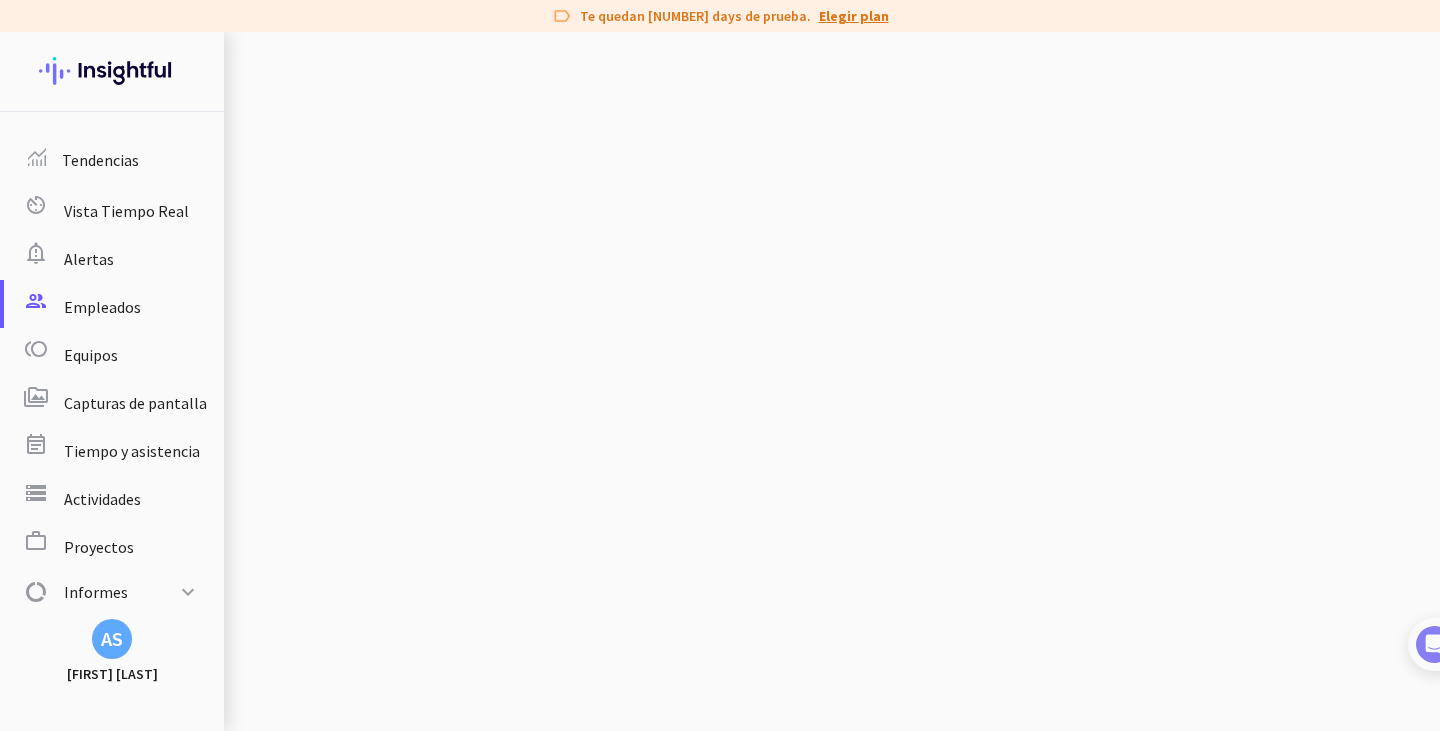 click on "AS   [INITIAL] [LAST]" at bounding box center (133, 1012) 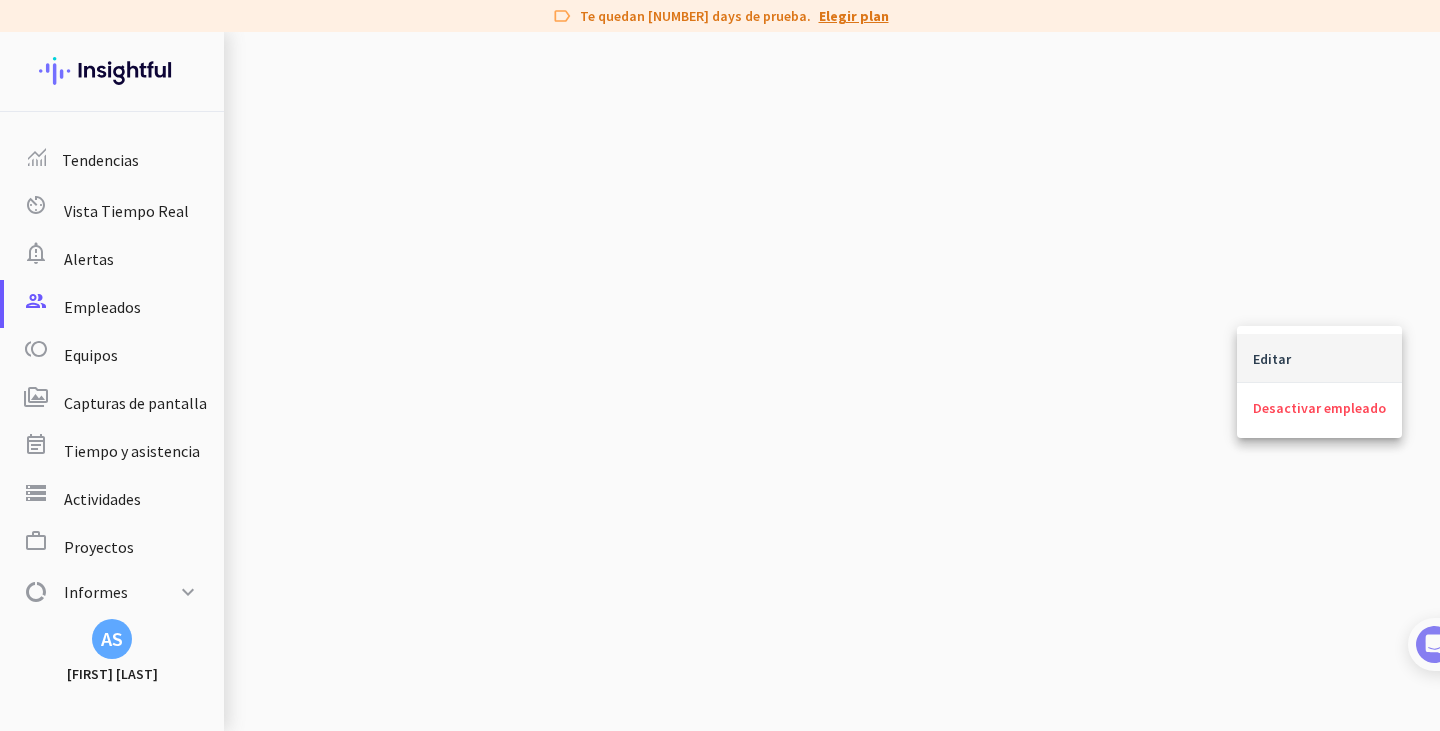 click on "Editar" at bounding box center (1319, 358) 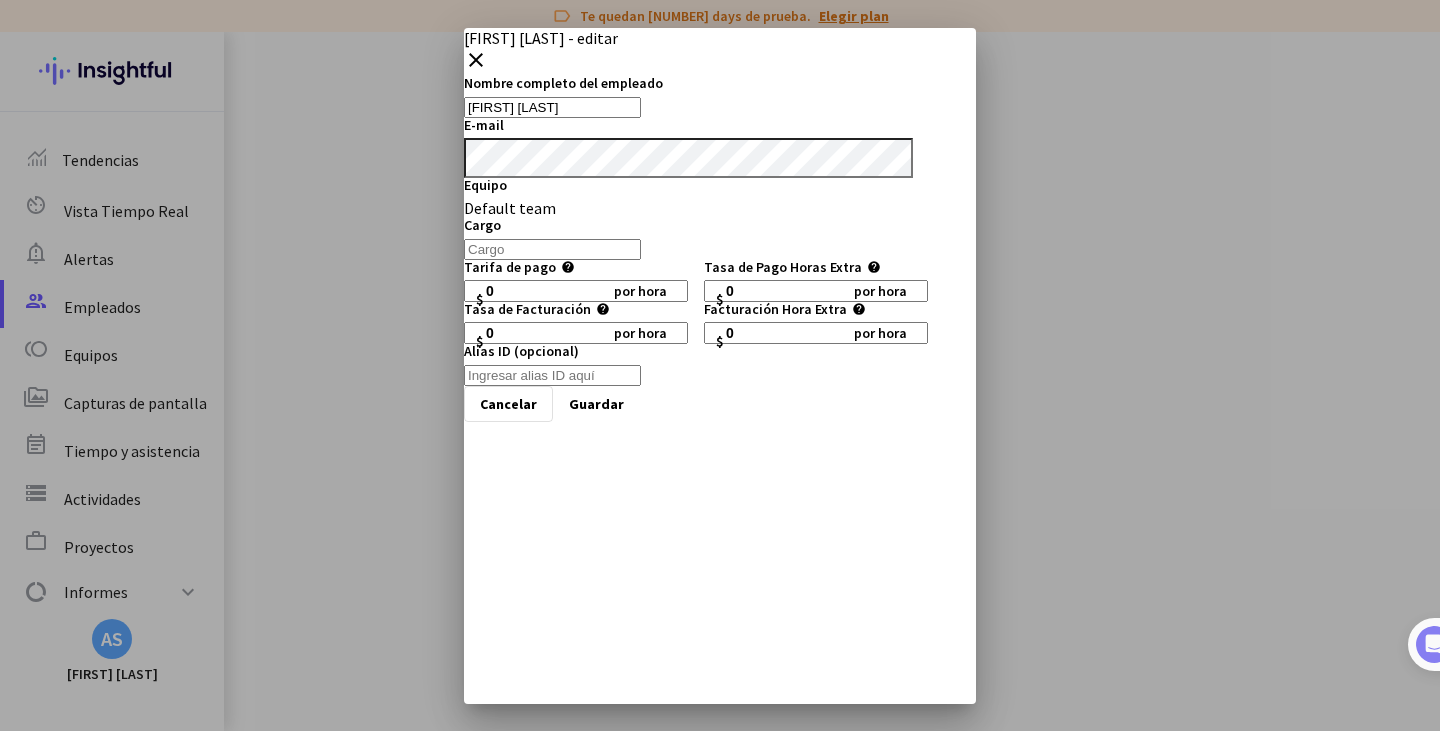 scroll, scrollTop: 88, scrollLeft: 0, axis: vertical 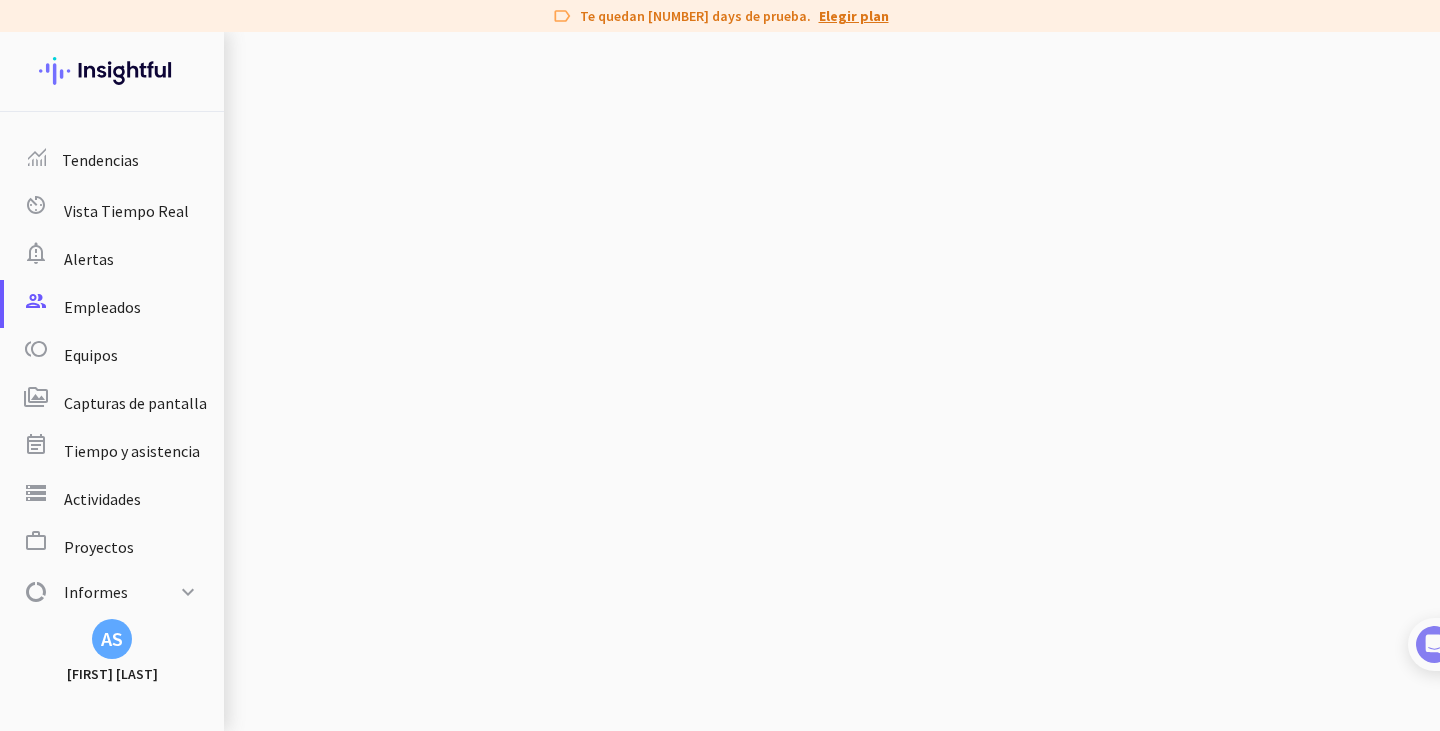 click on "Actividades" at bounding box center [185, 981] 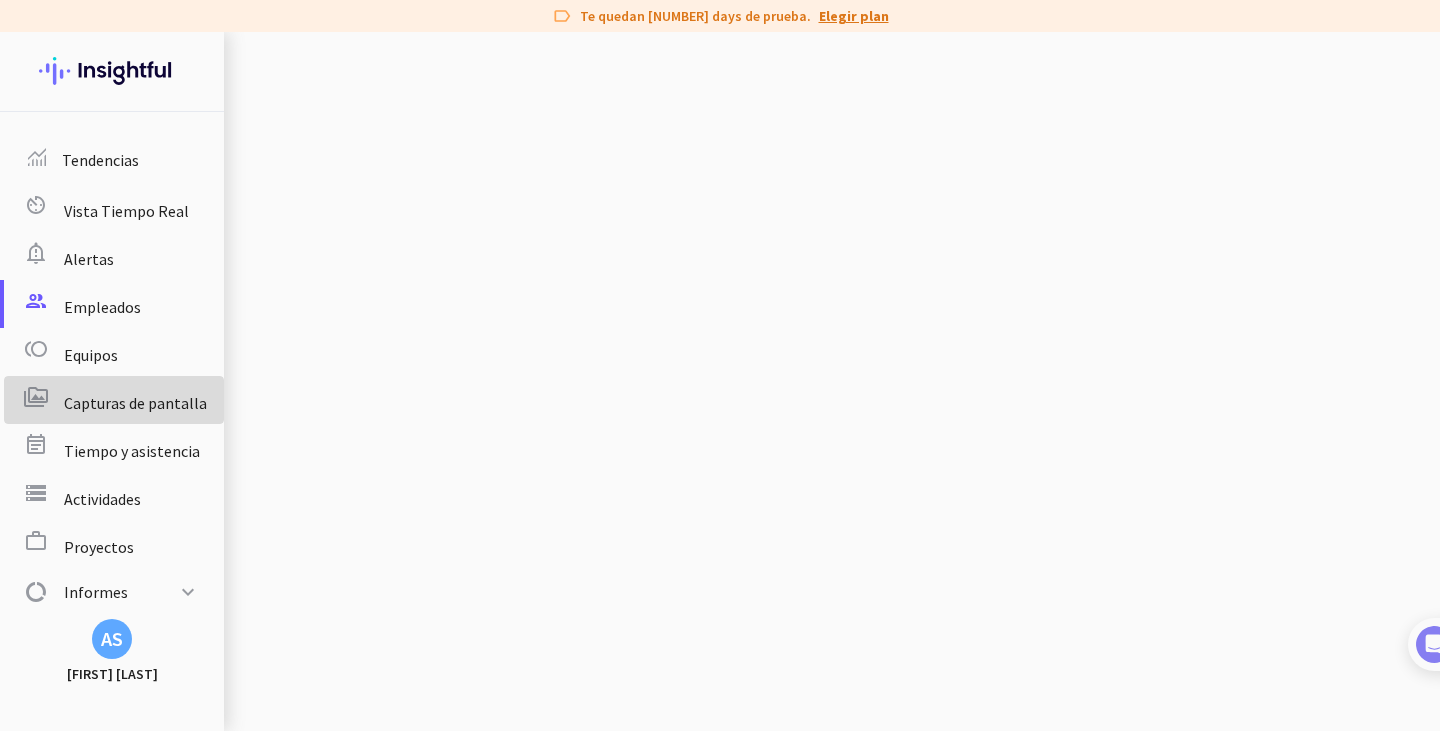 click on "Capturas de pantalla" at bounding box center (135, 403) 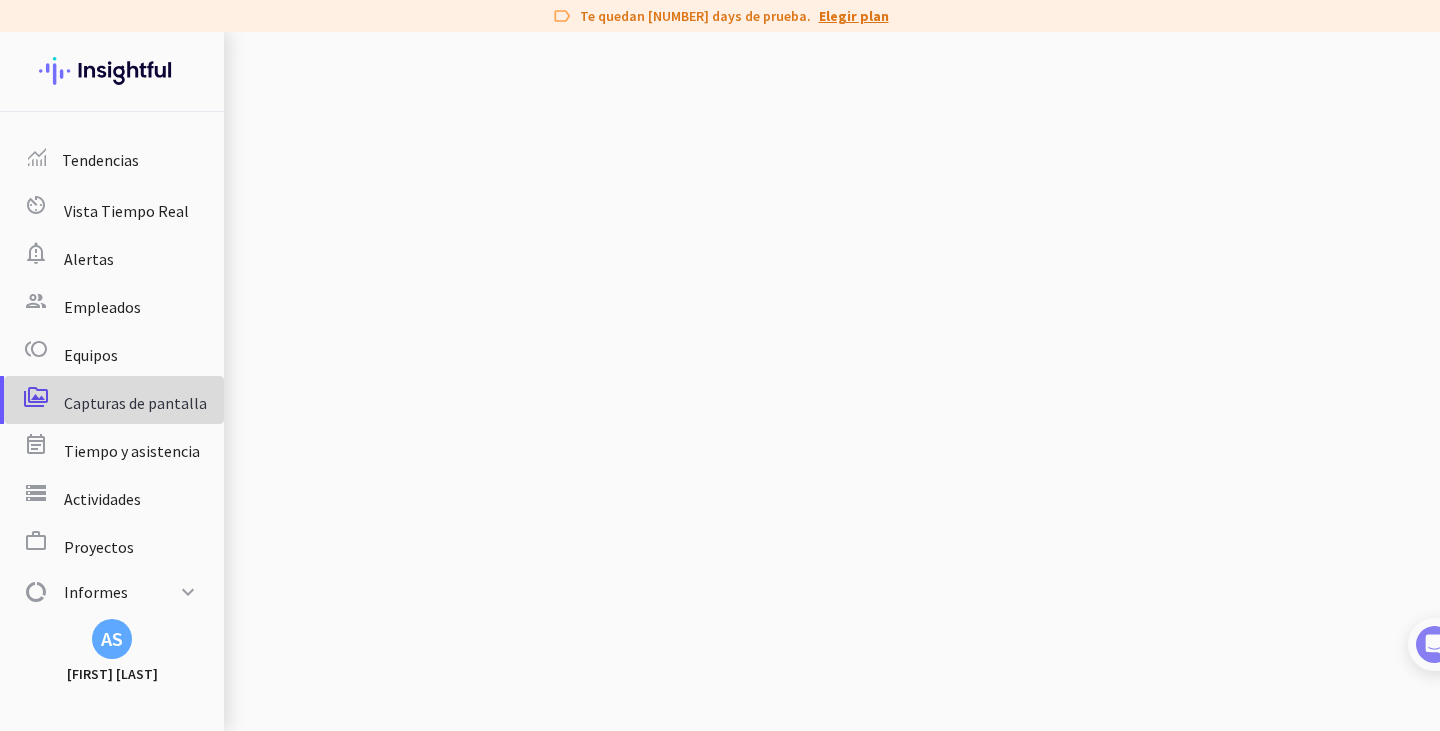 scroll, scrollTop: 0, scrollLeft: 0, axis: both 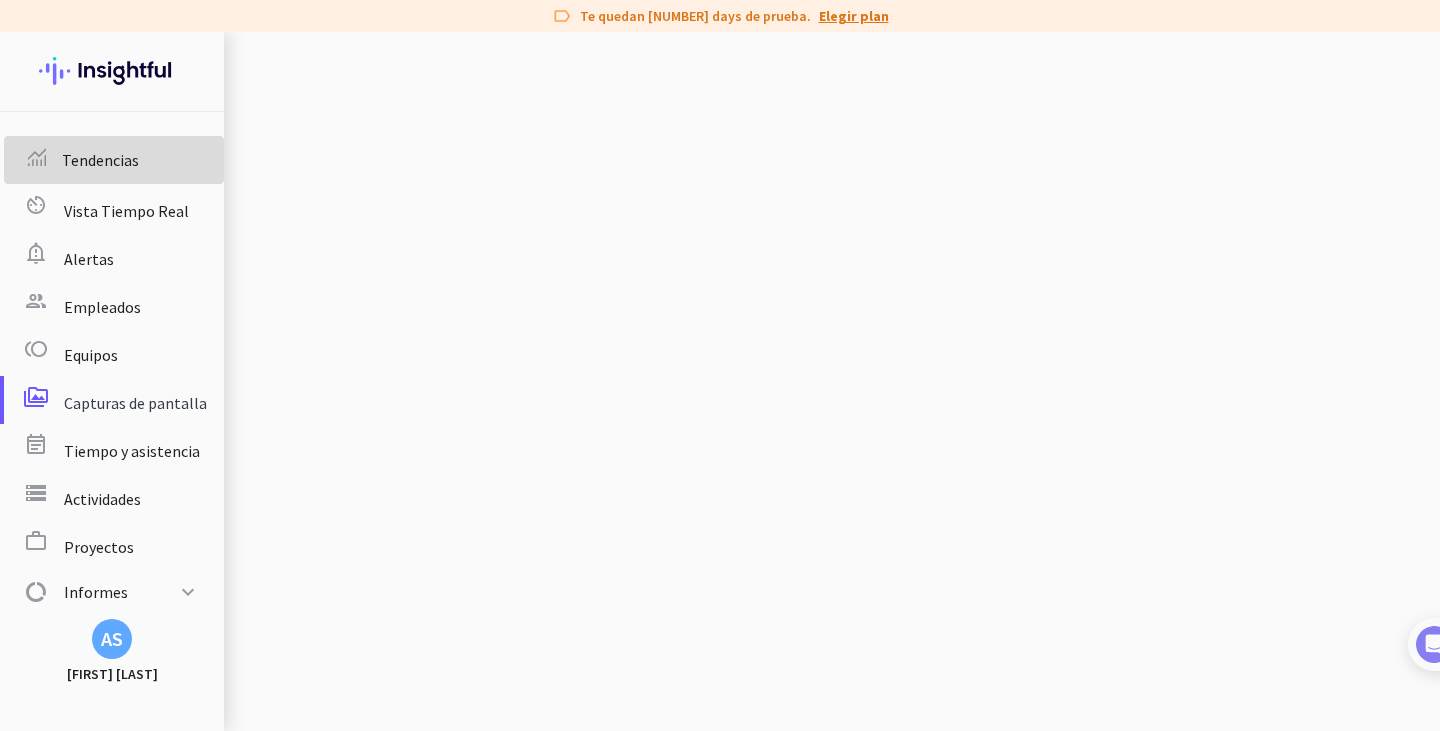 click on "Tendencias" at bounding box center [79, 160] 